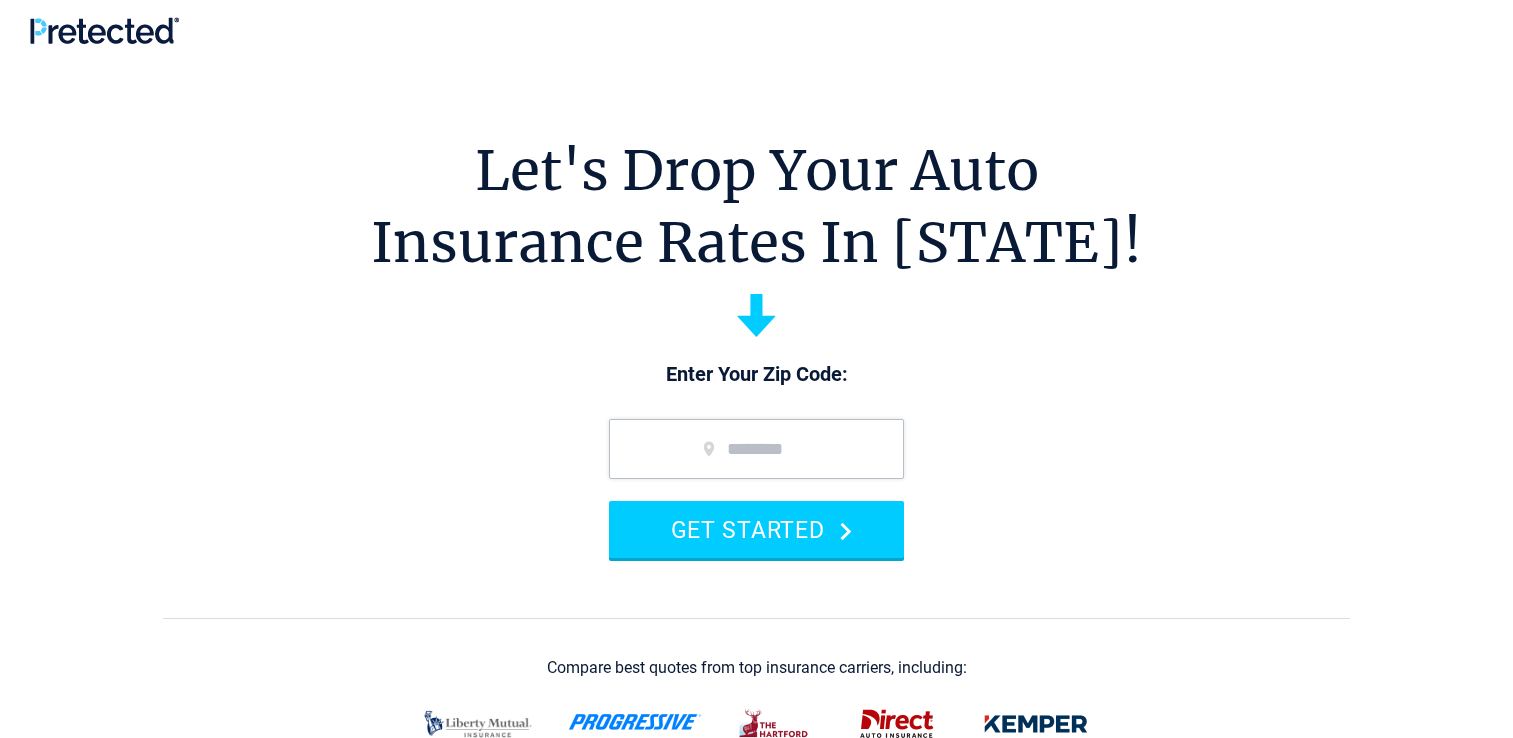 scroll, scrollTop: 0, scrollLeft: 0, axis: both 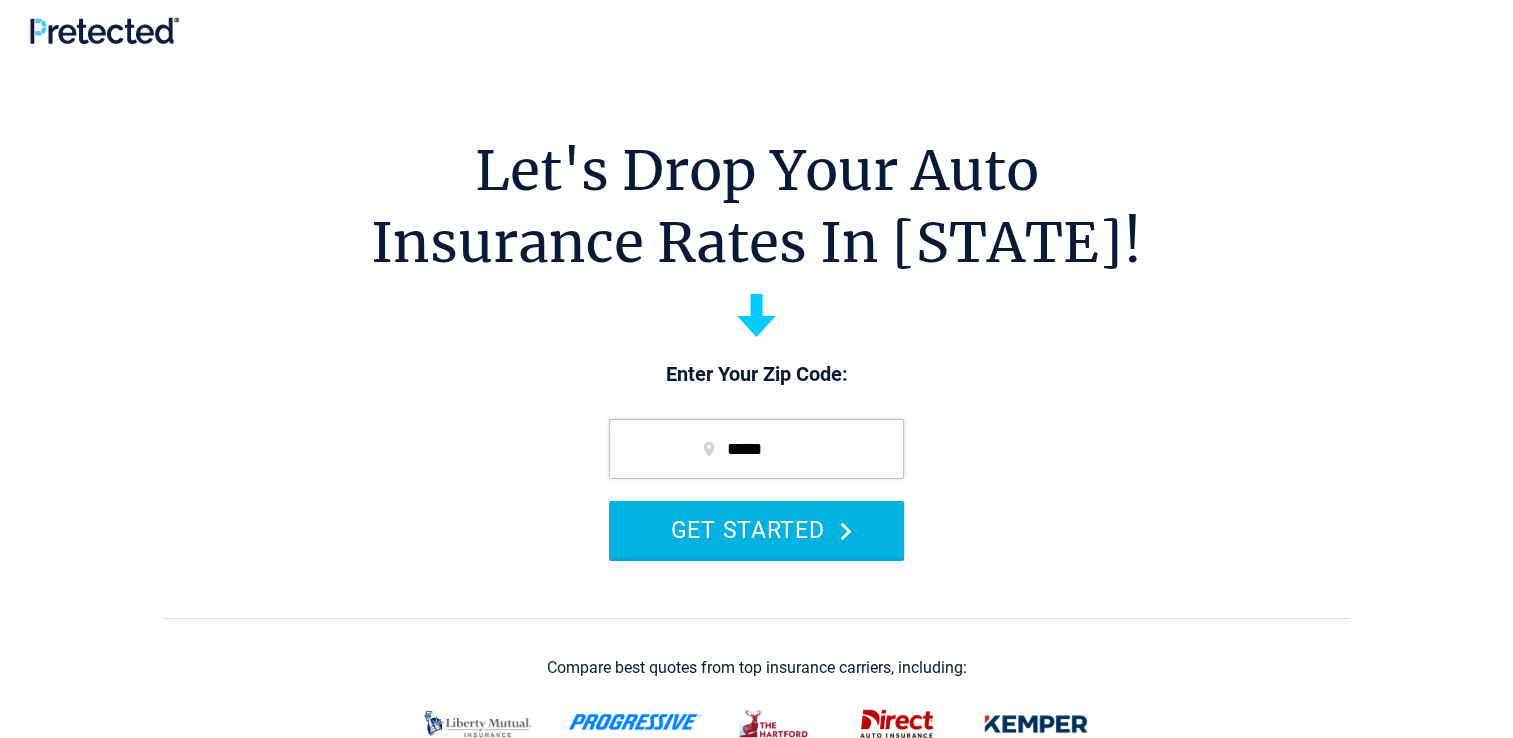 type on "*****" 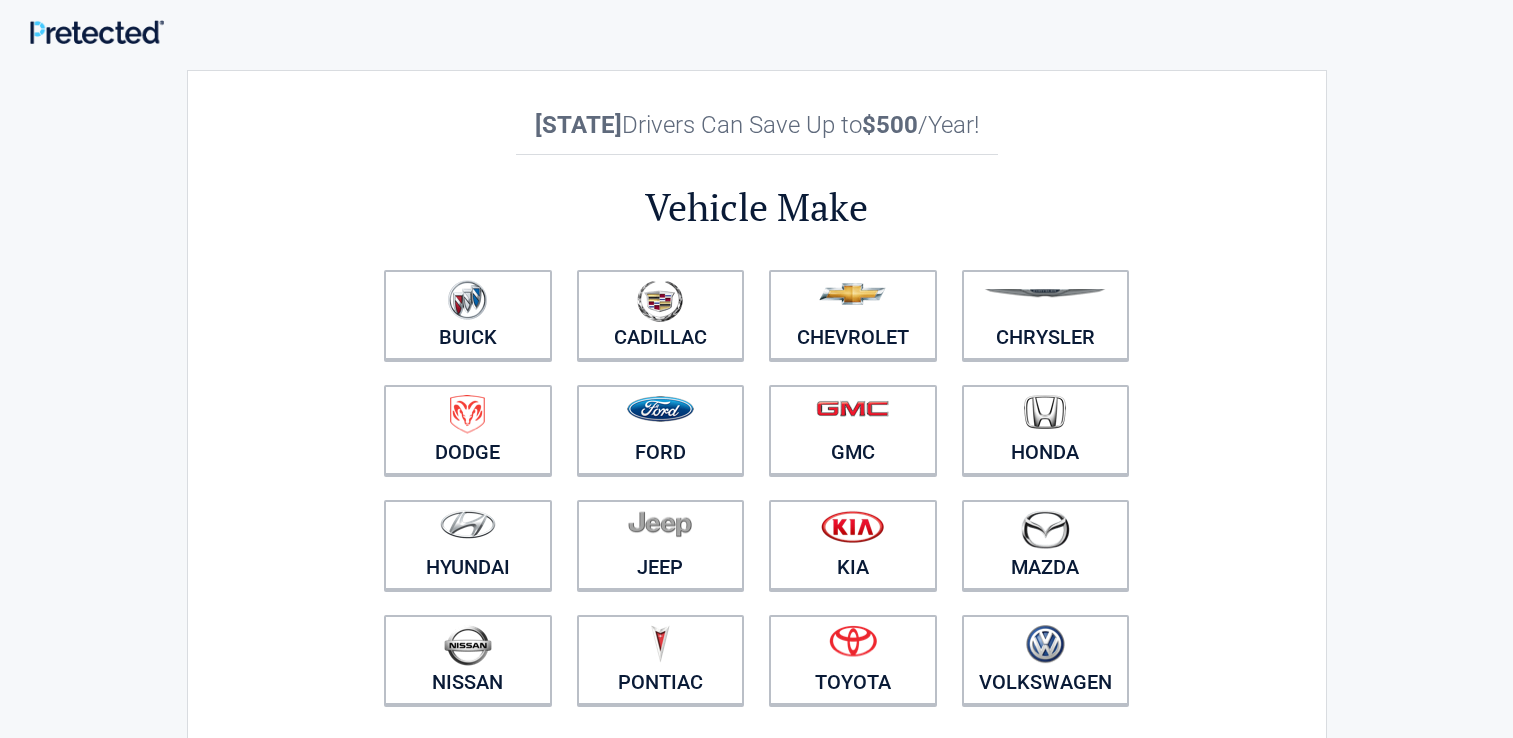scroll, scrollTop: 0, scrollLeft: 0, axis: both 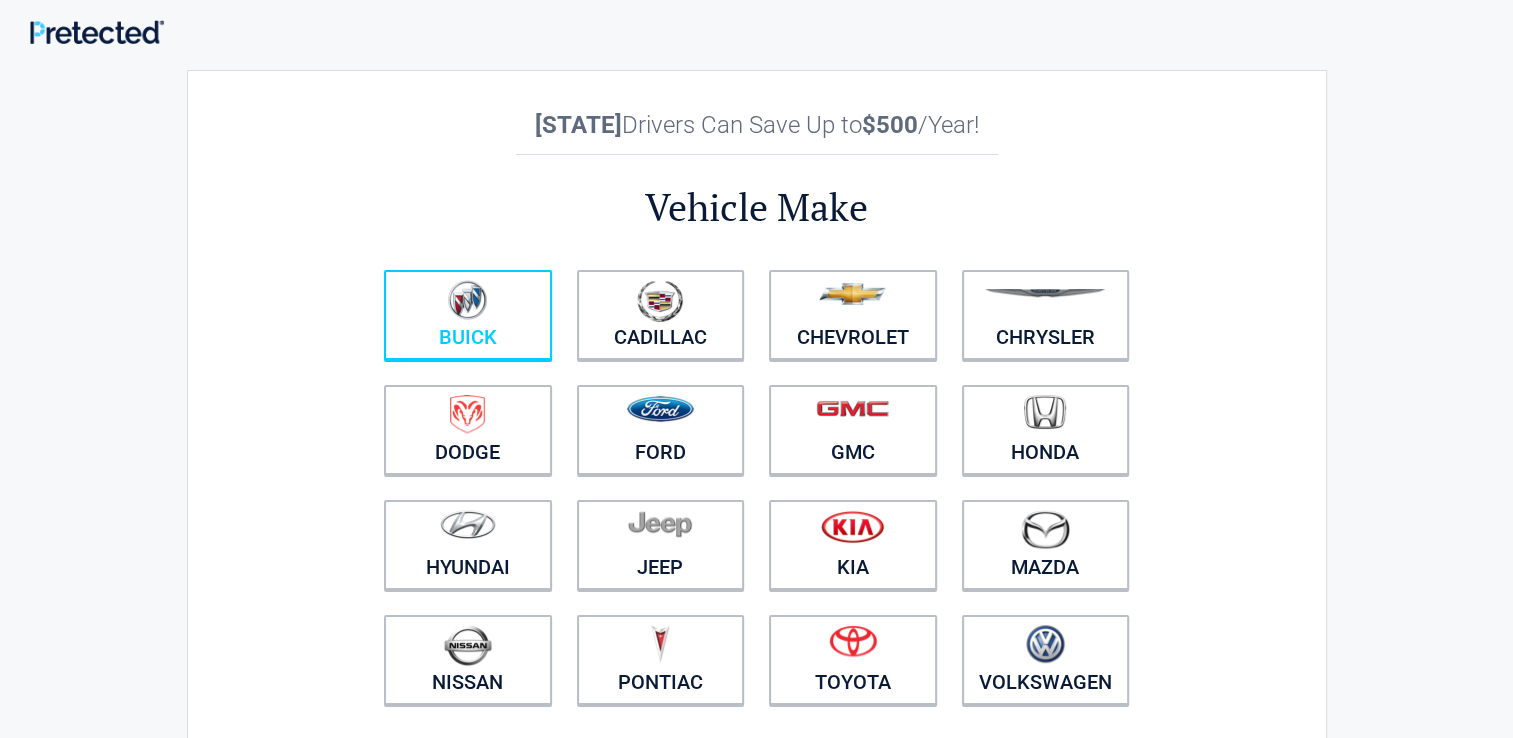 click at bounding box center (467, 300) 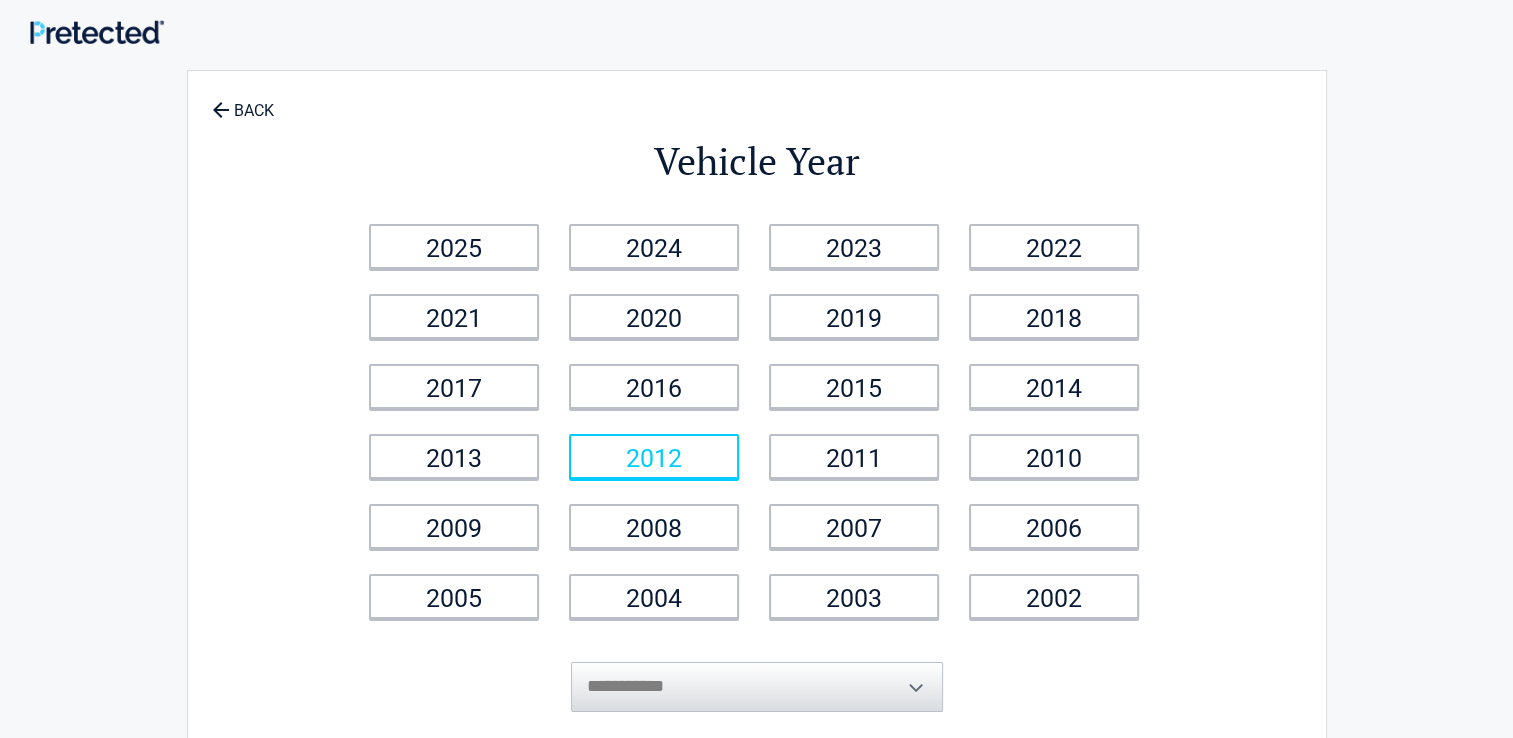 click on "2012" at bounding box center (654, 456) 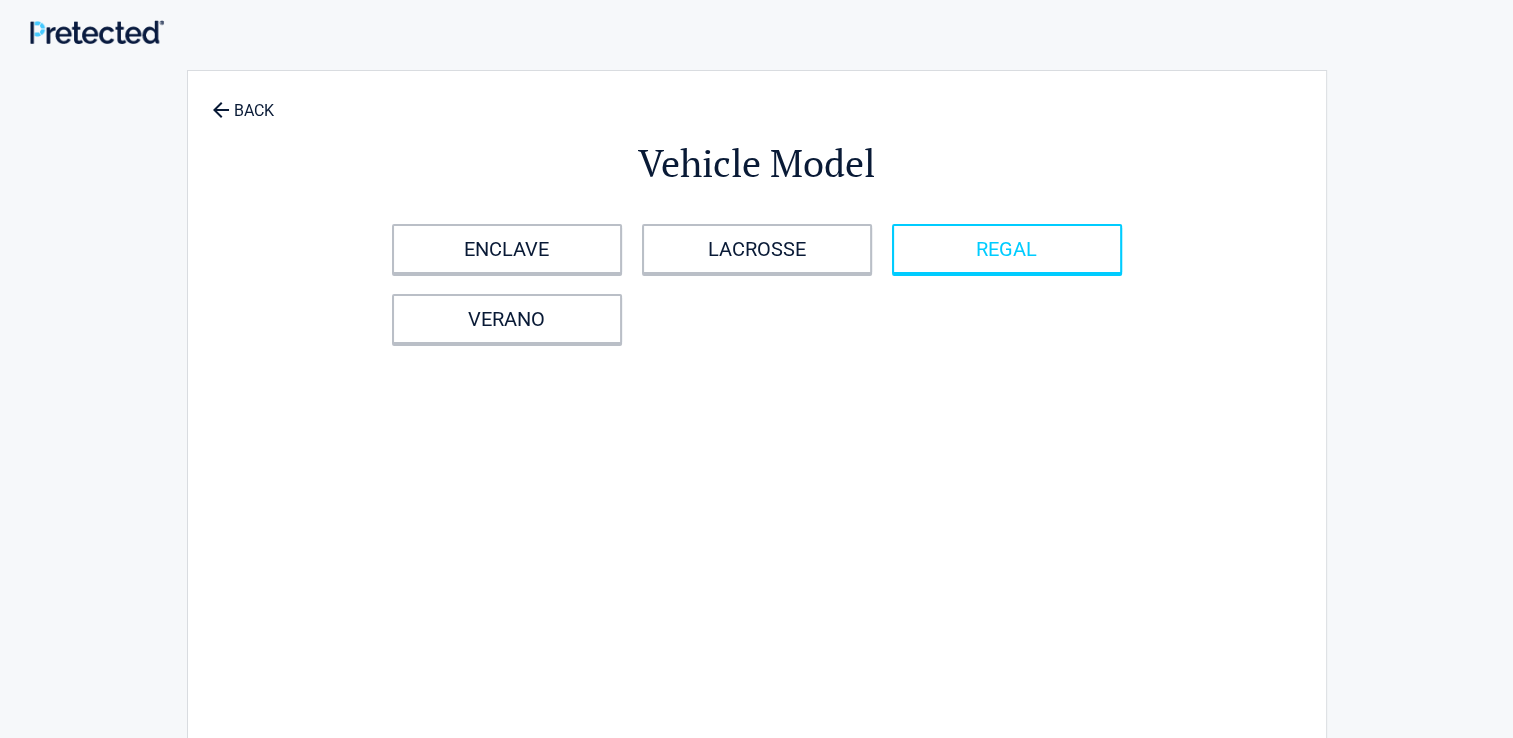 click on "REGAL" at bounding box center [1007, 249] 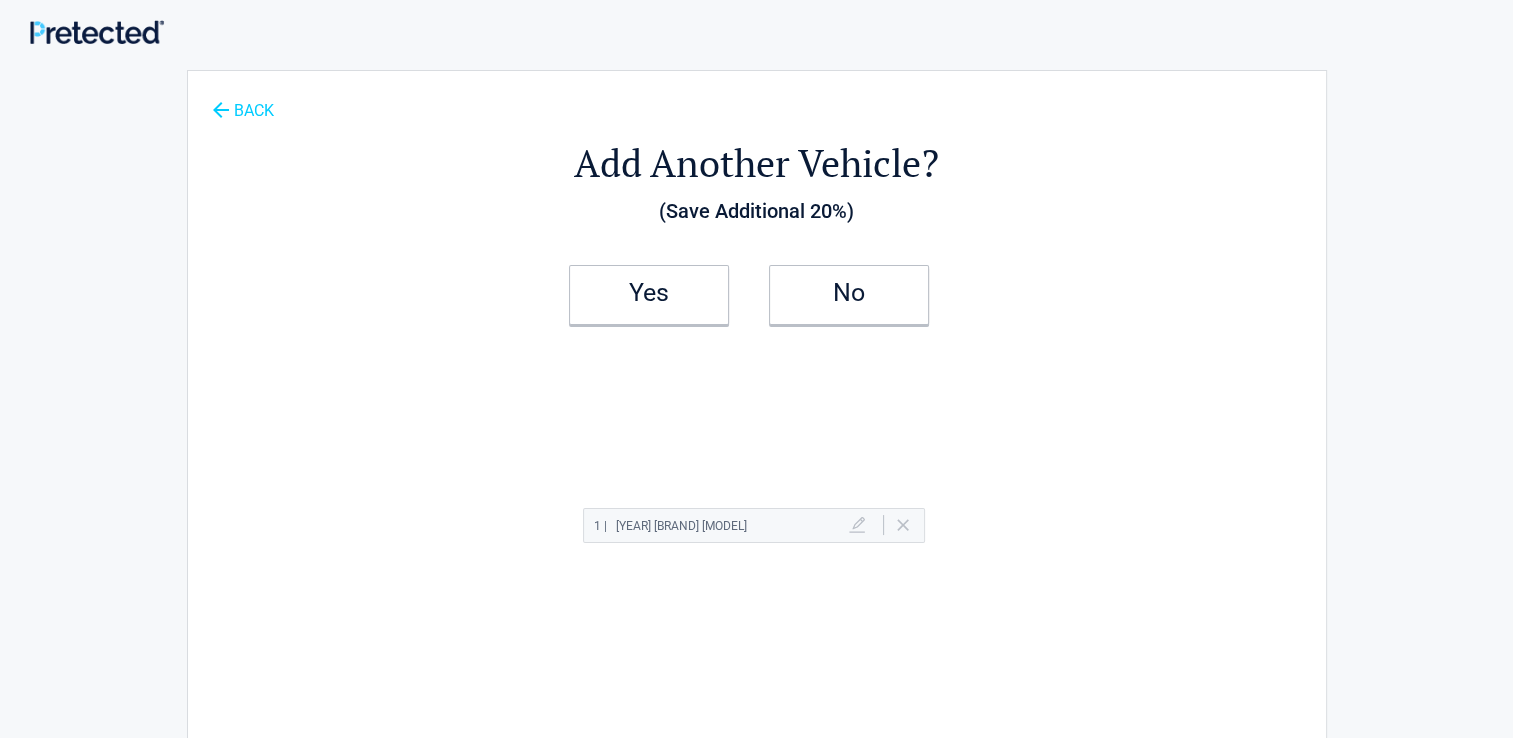 click on "BACK" at bounding box center (243, 101) 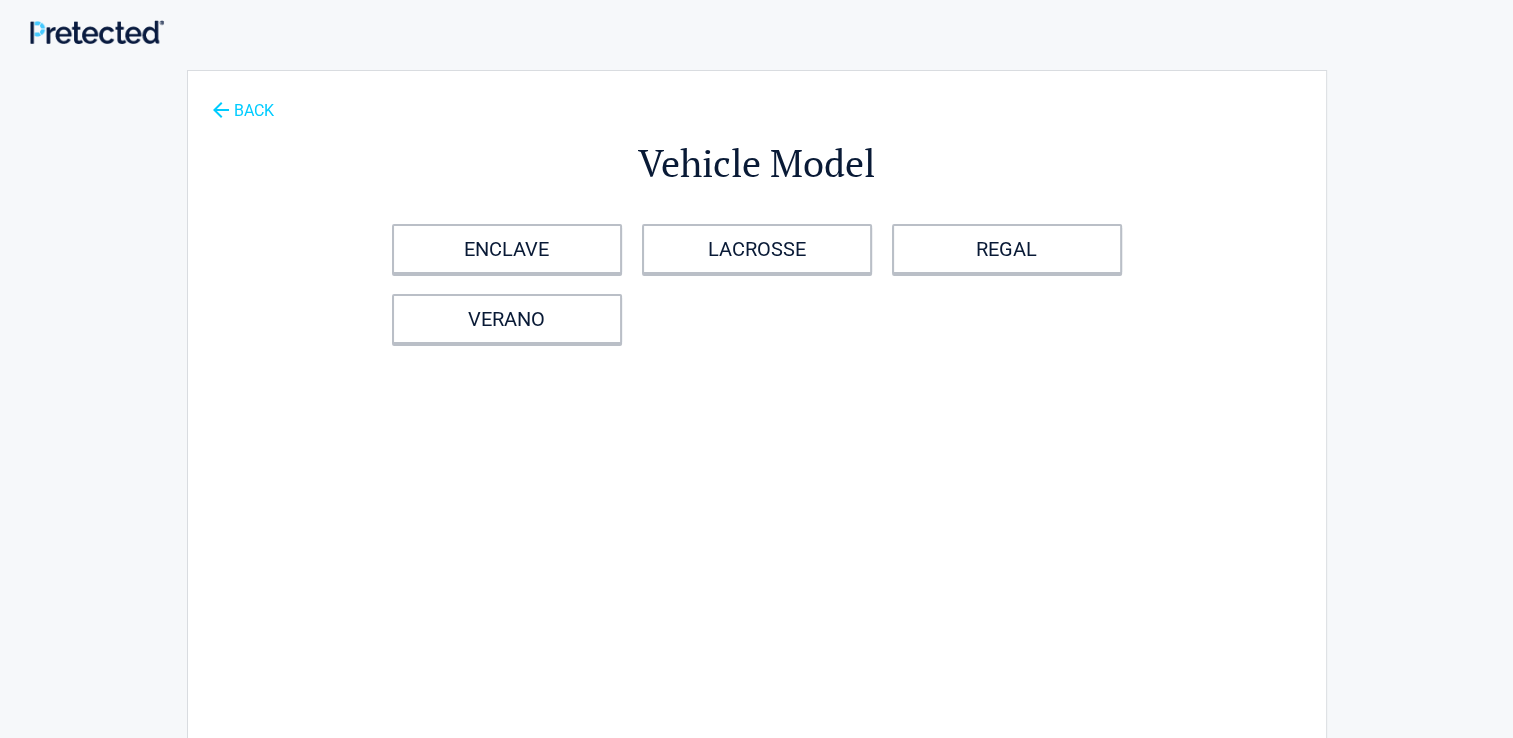 click on "BACK" at bounding box center [243, 101] 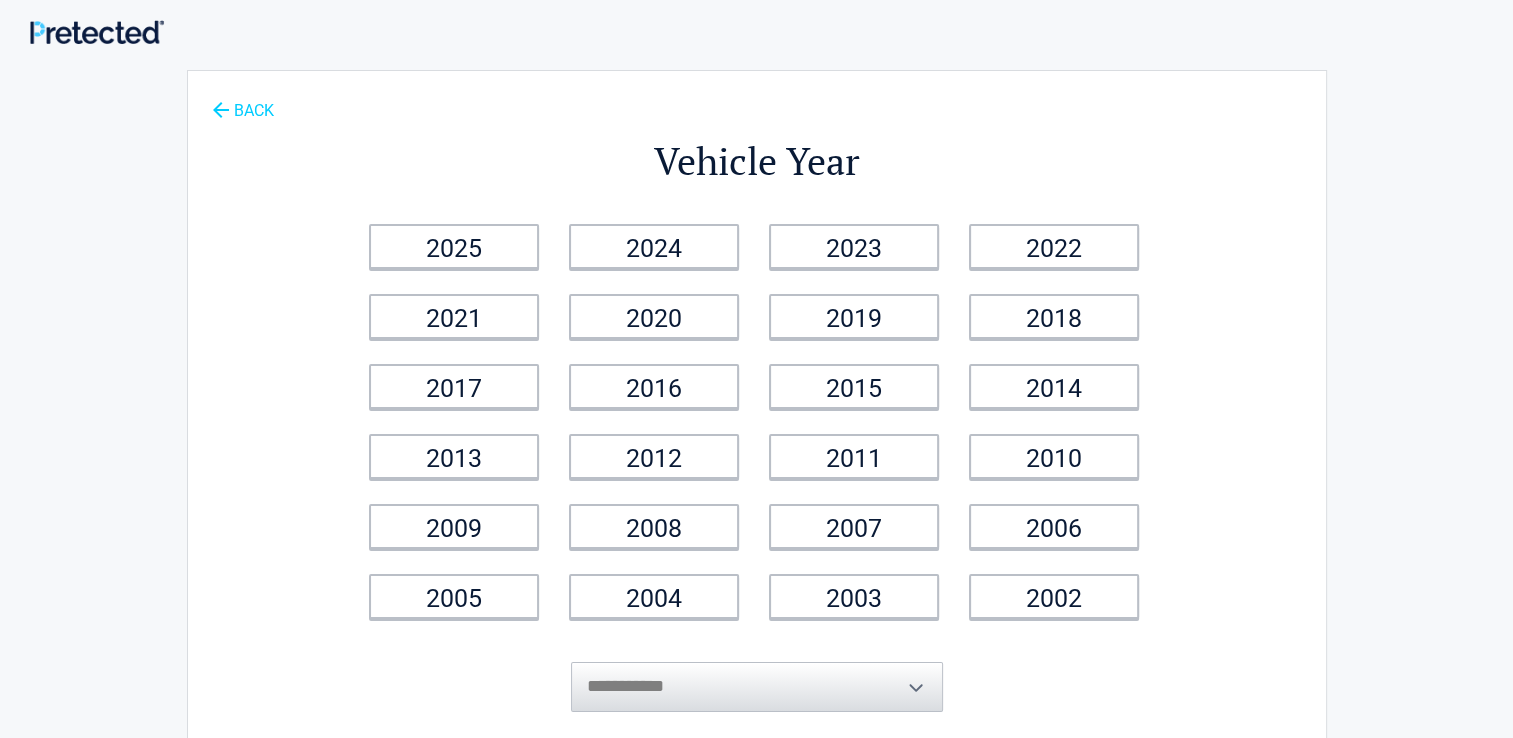 click on "BACK" at bounding box center [243, 101] 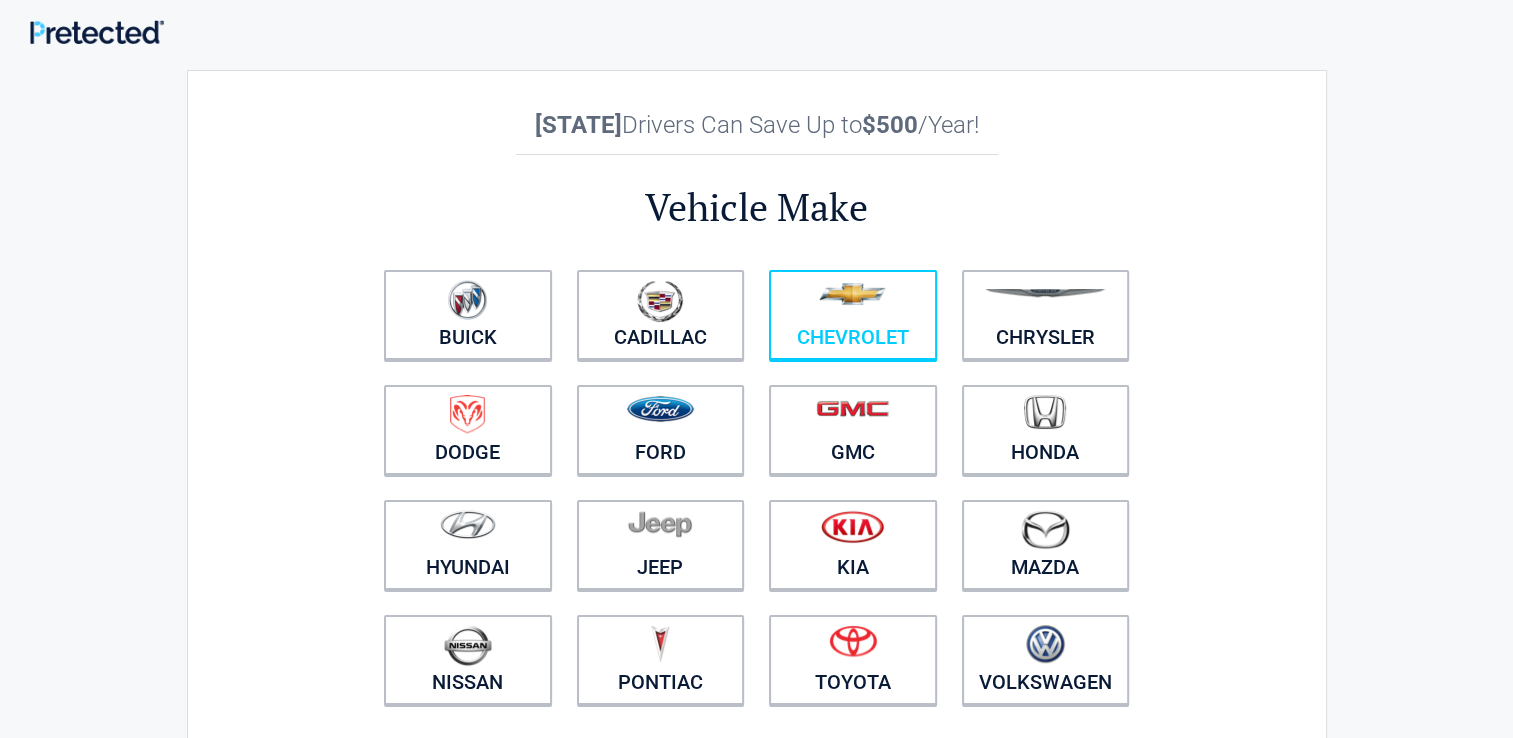 click at bounding box center [853, 302] 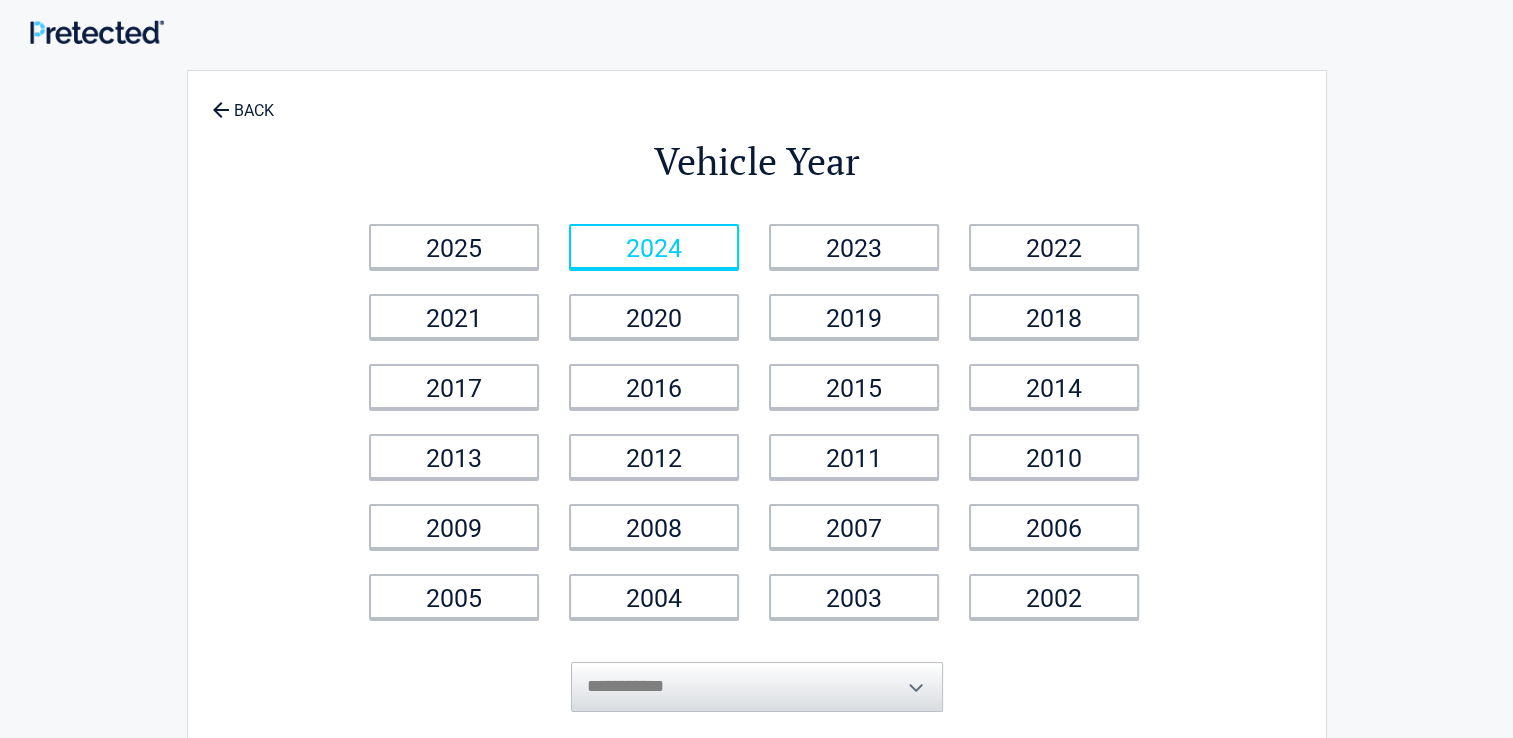 click on "2024" at bounding box center [654, 246] 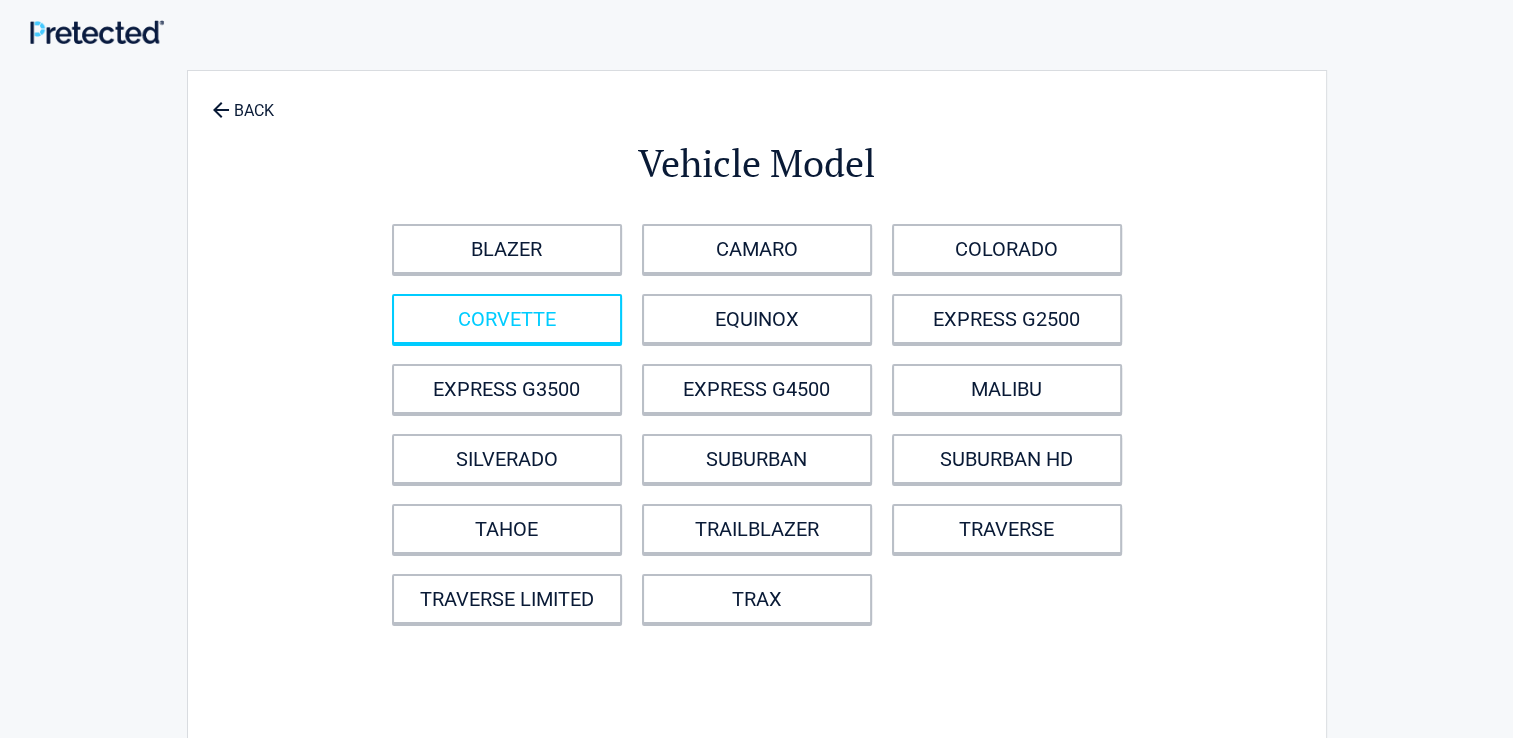 click on "CORVETTE" at bounding box center (507, 319) 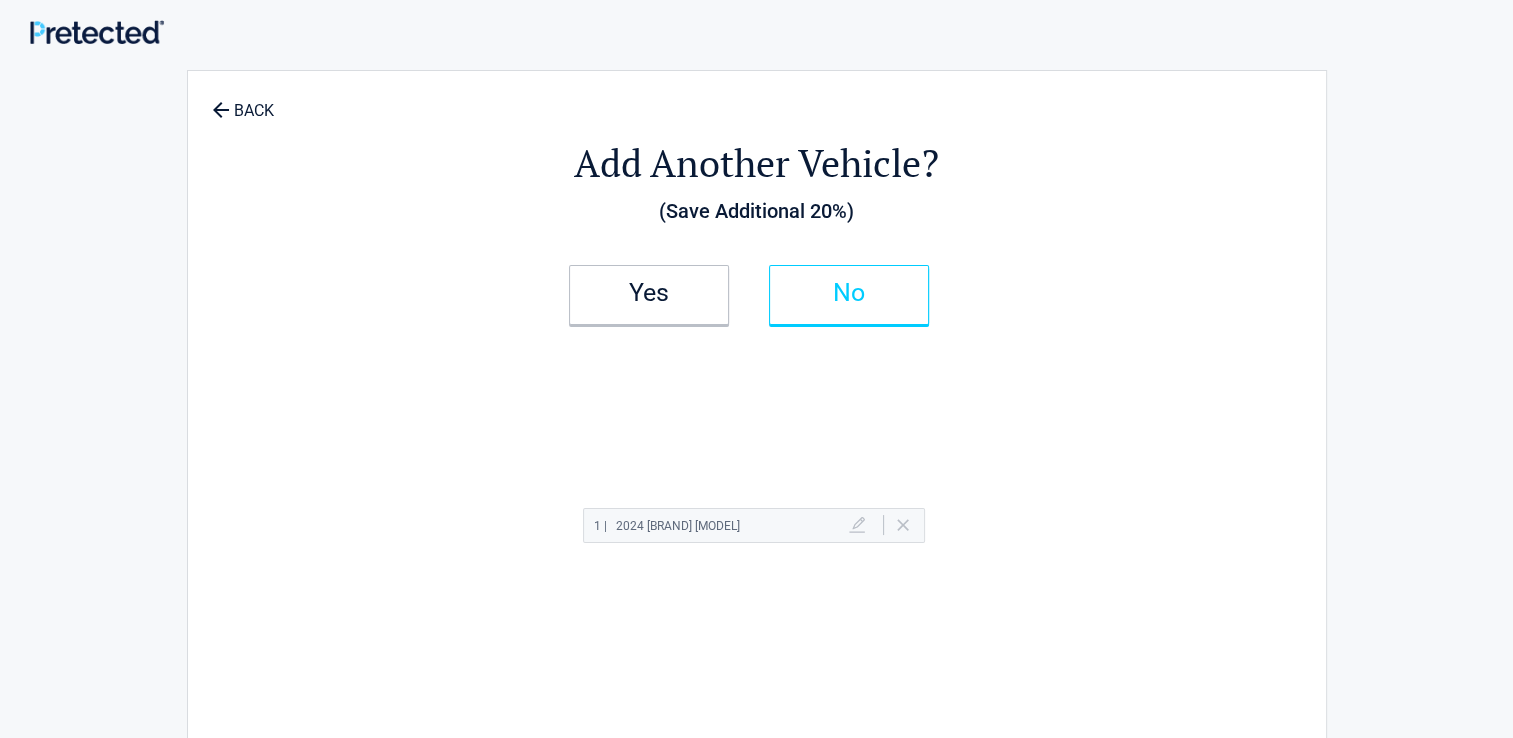 click on "No" at bounding box center [849, 293] 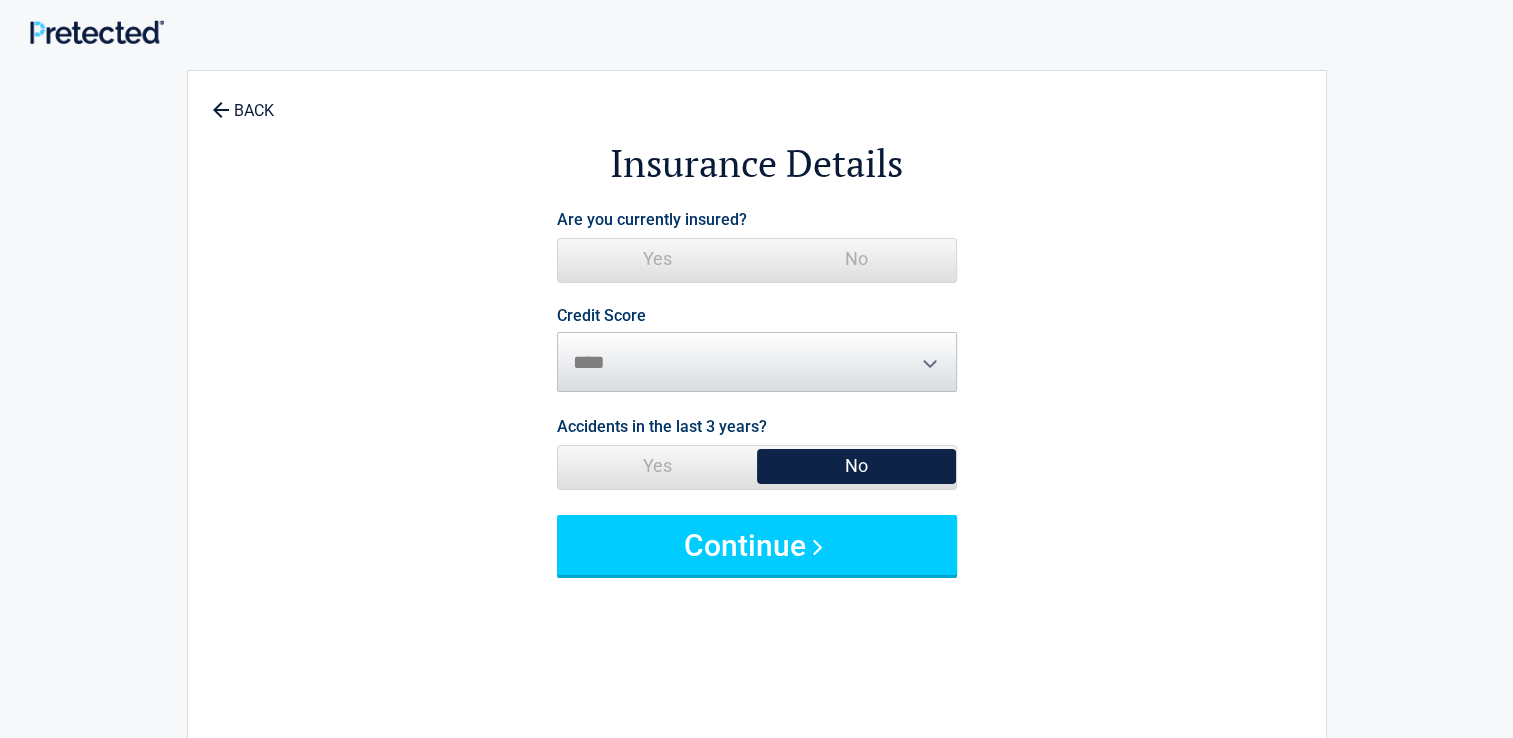 click on "Yes" at bounding box center (657, 259) 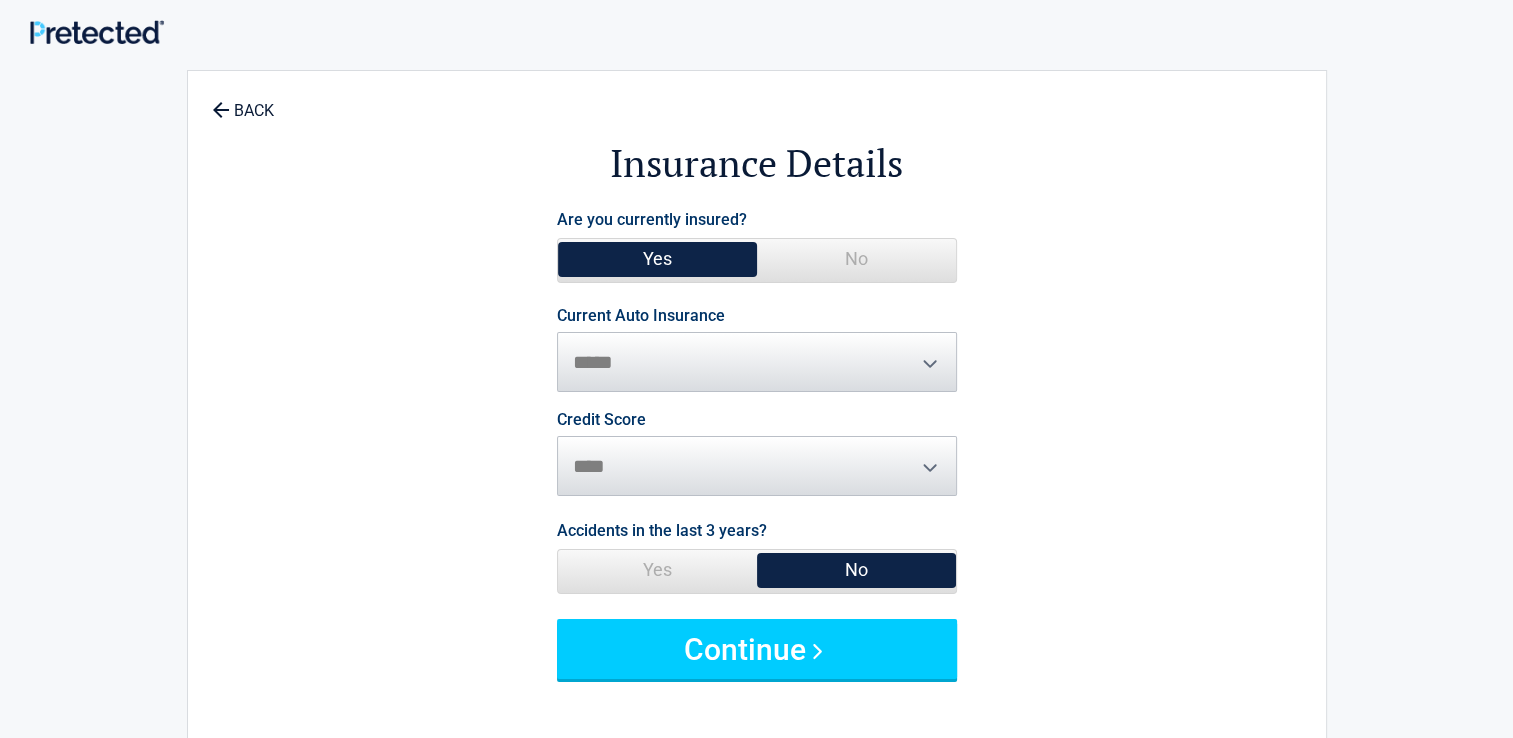 click on "**********" at bounding box center (757, 350) 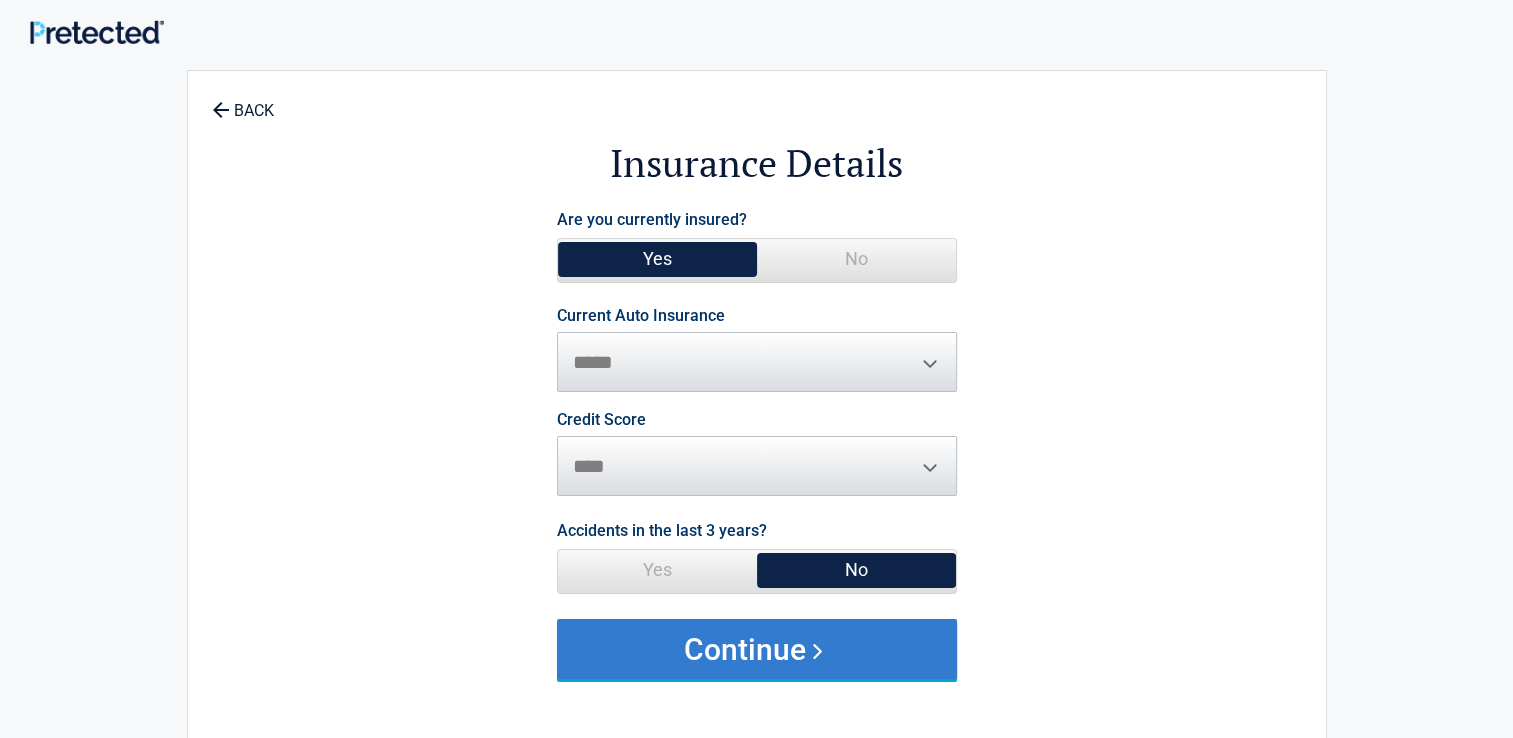 click on "Continue" at bounding box center [757, 649] 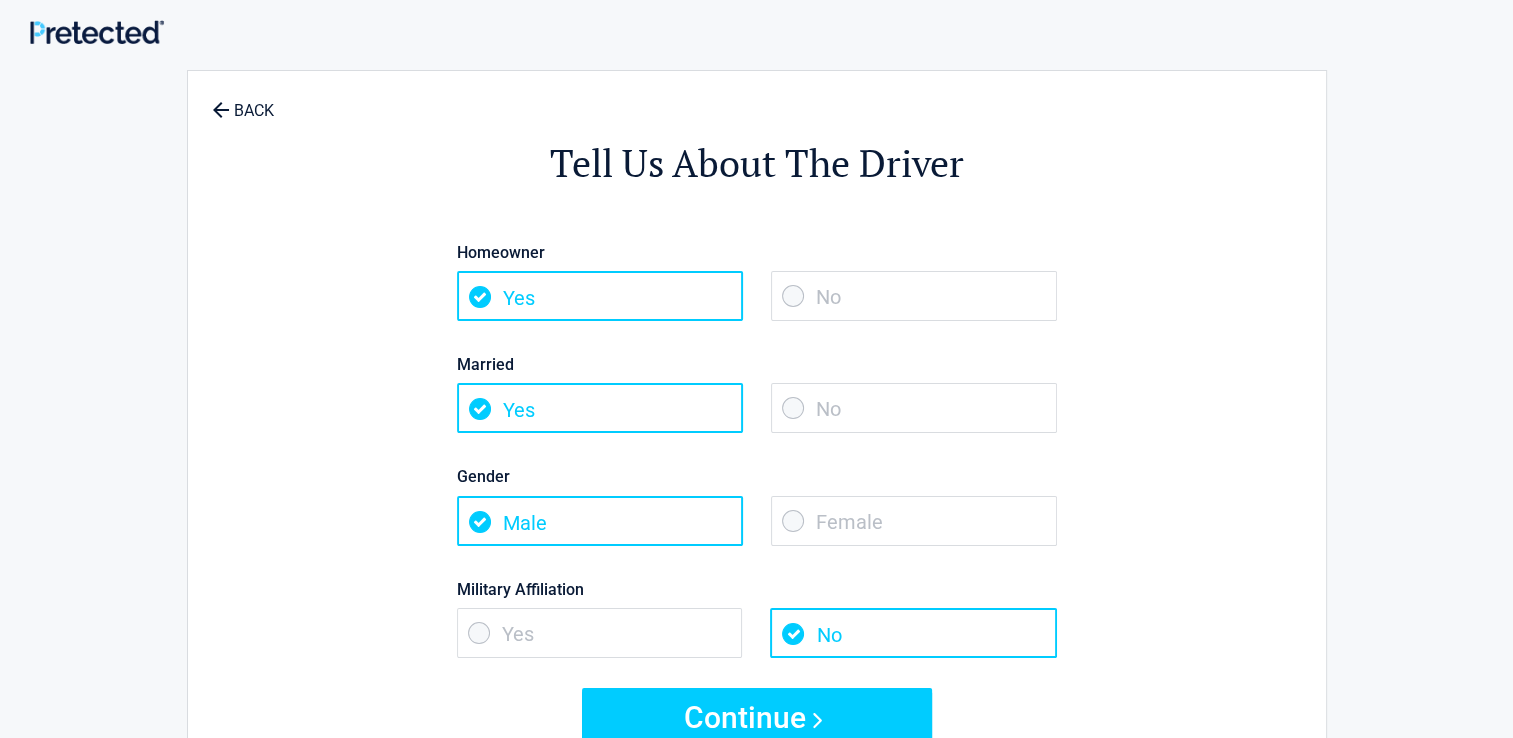 click on "No" at bounding box center (914, 408) 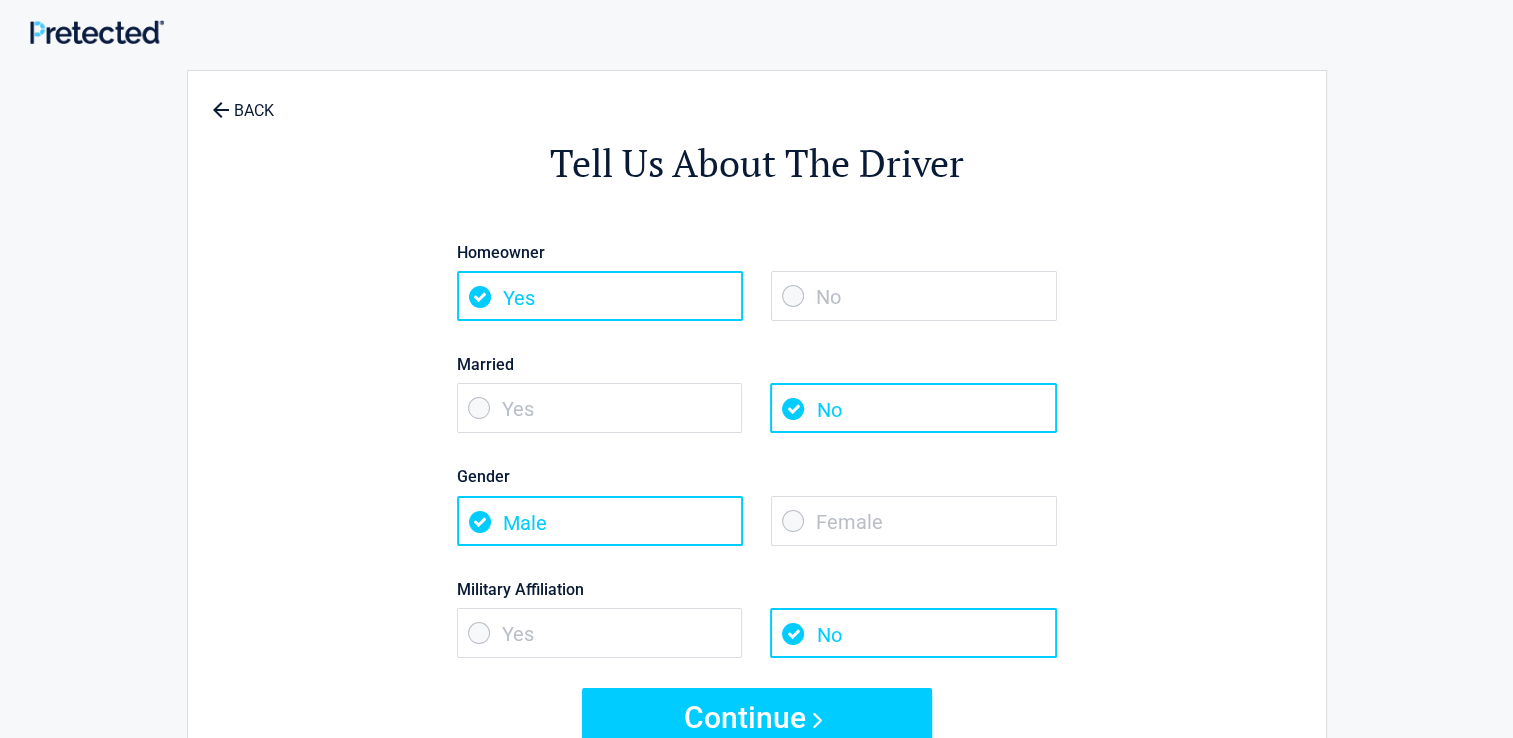 click on "Female" at bounding box center [914, 521] 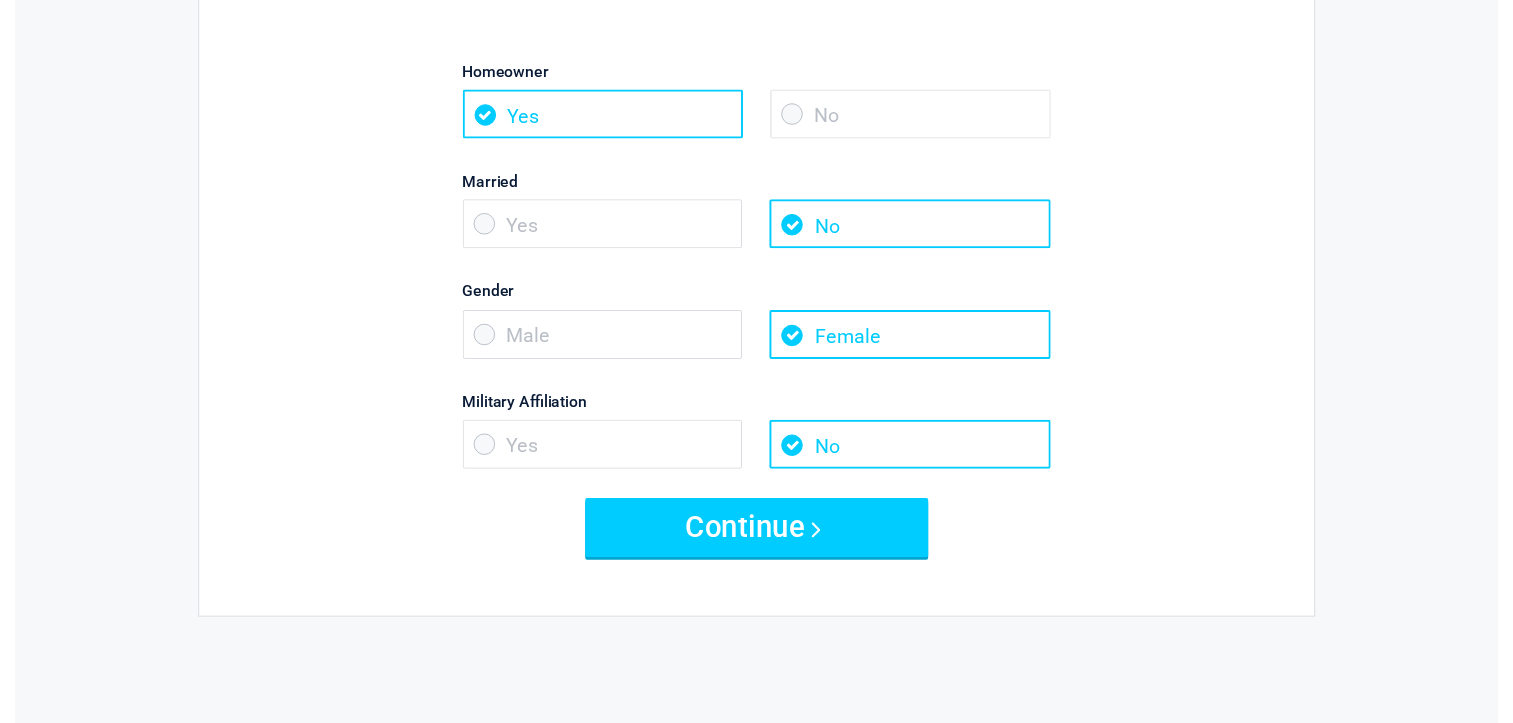 scroll, scrollTop: 190, scrollLeft: 0, axis: vertical 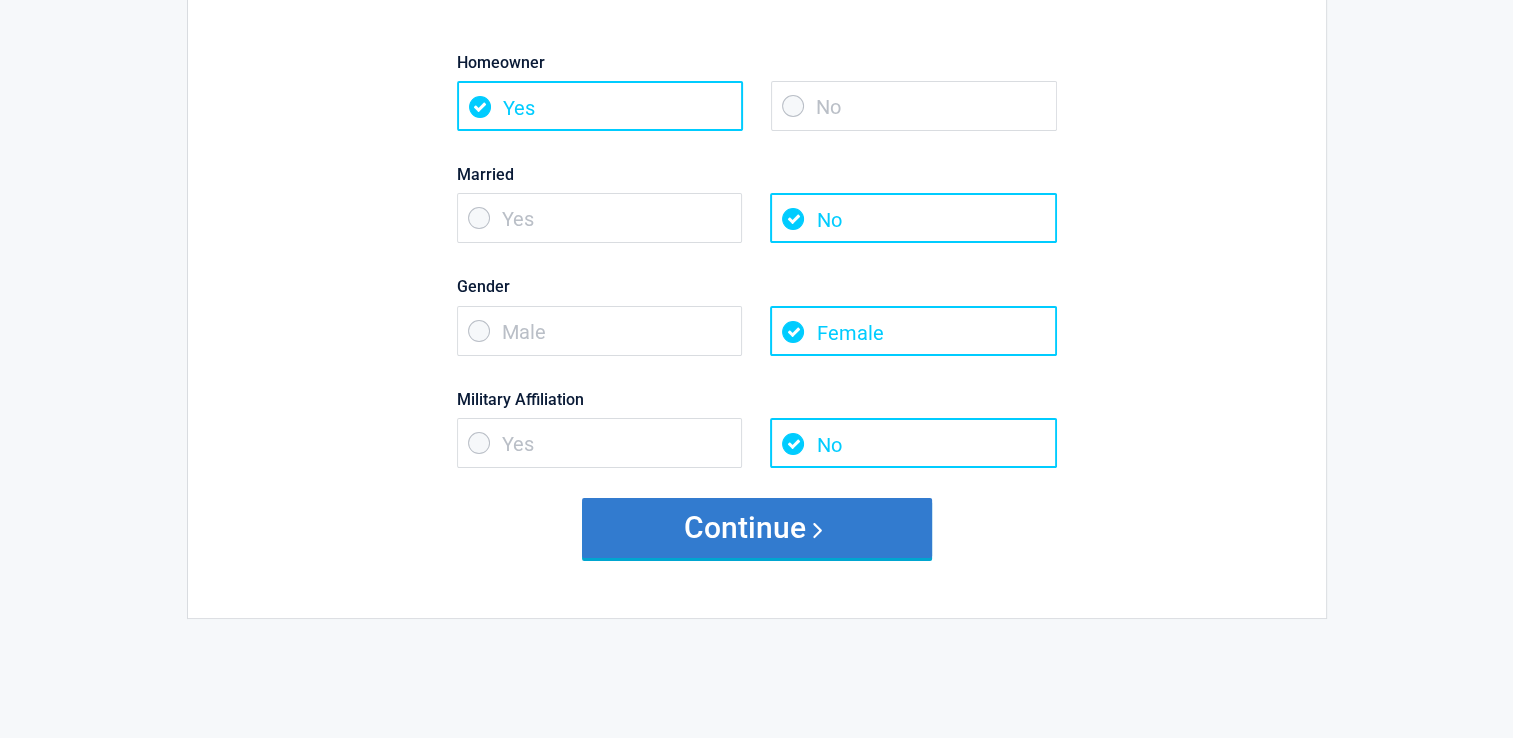 click on "Continue" at bounding box center (757, 528) 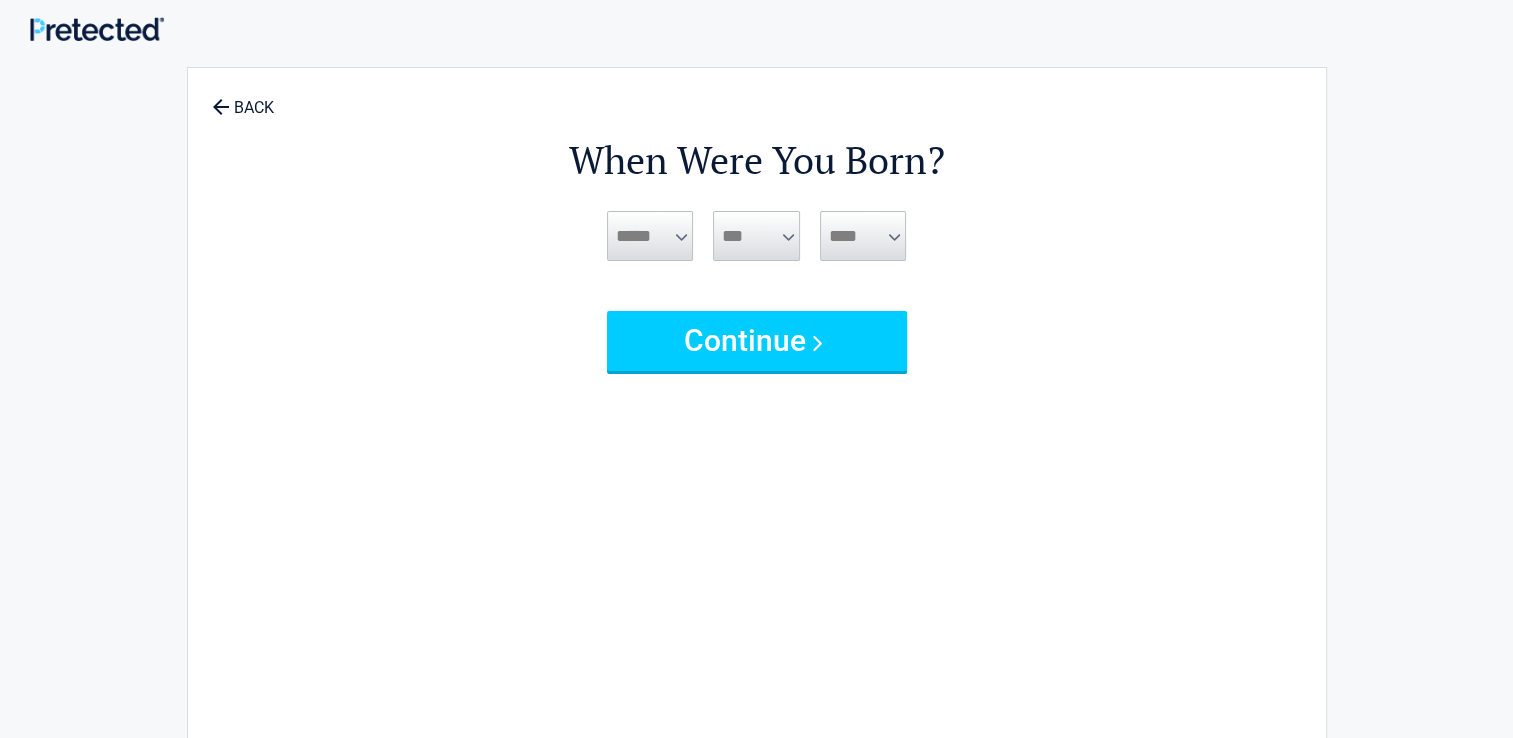 scroll, scrollTop: 0, scrollLeft: 0, axis: both 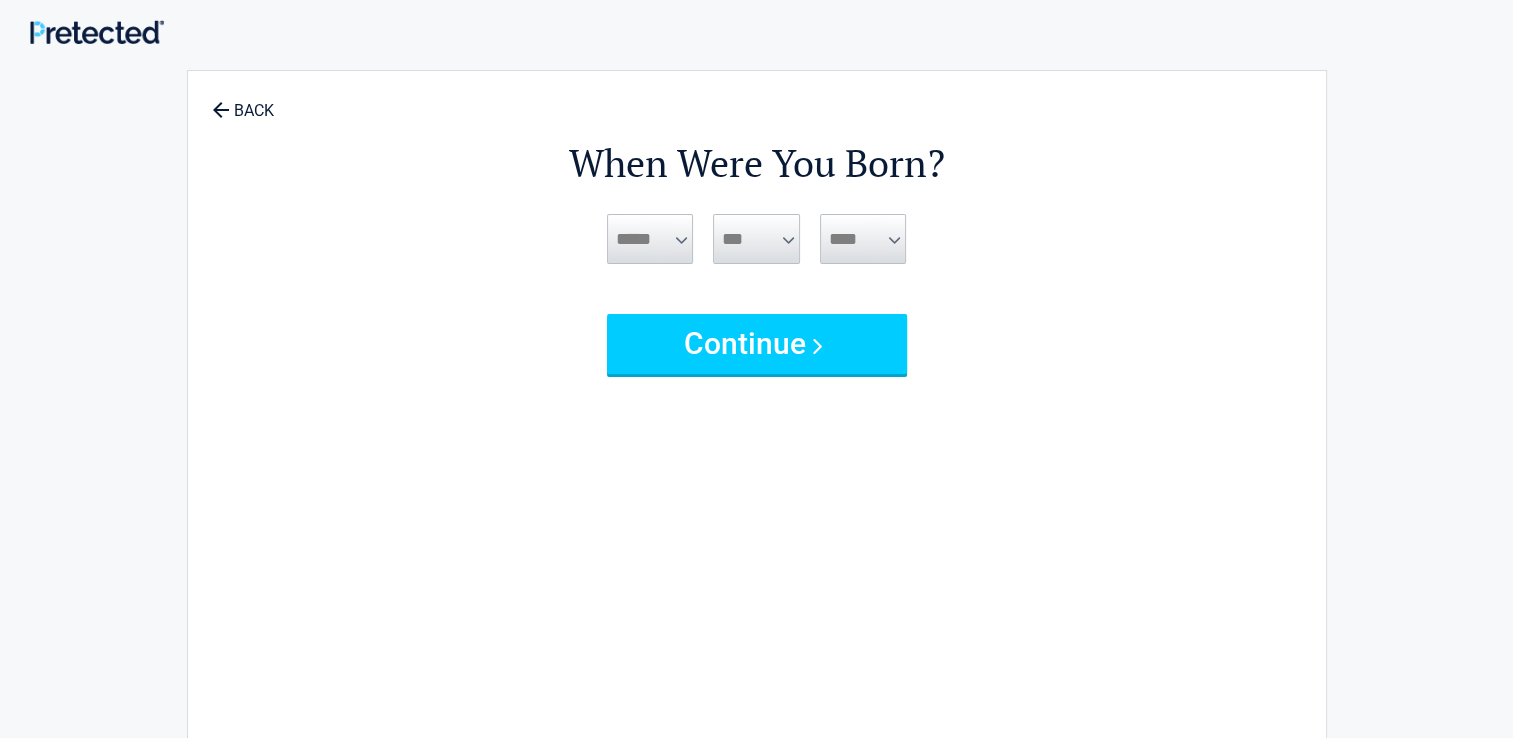click on "*****
***
***
***
***
***
***
***
***
***
***
***
***" at bounding box center (650, 239) 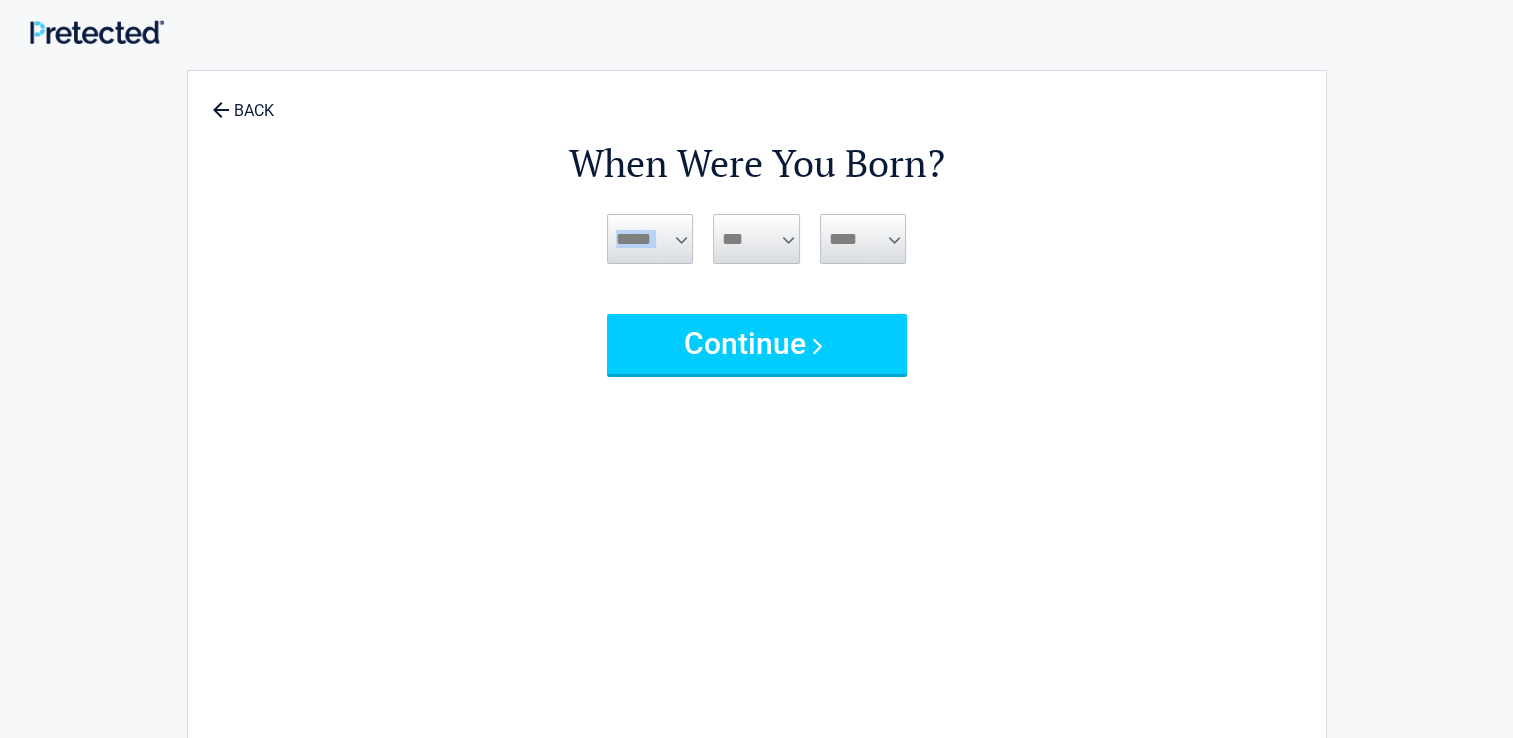 click on "*****
***
***
***
***
***
***
***
***
***
***
***
***" at bounding box center (650, 239) 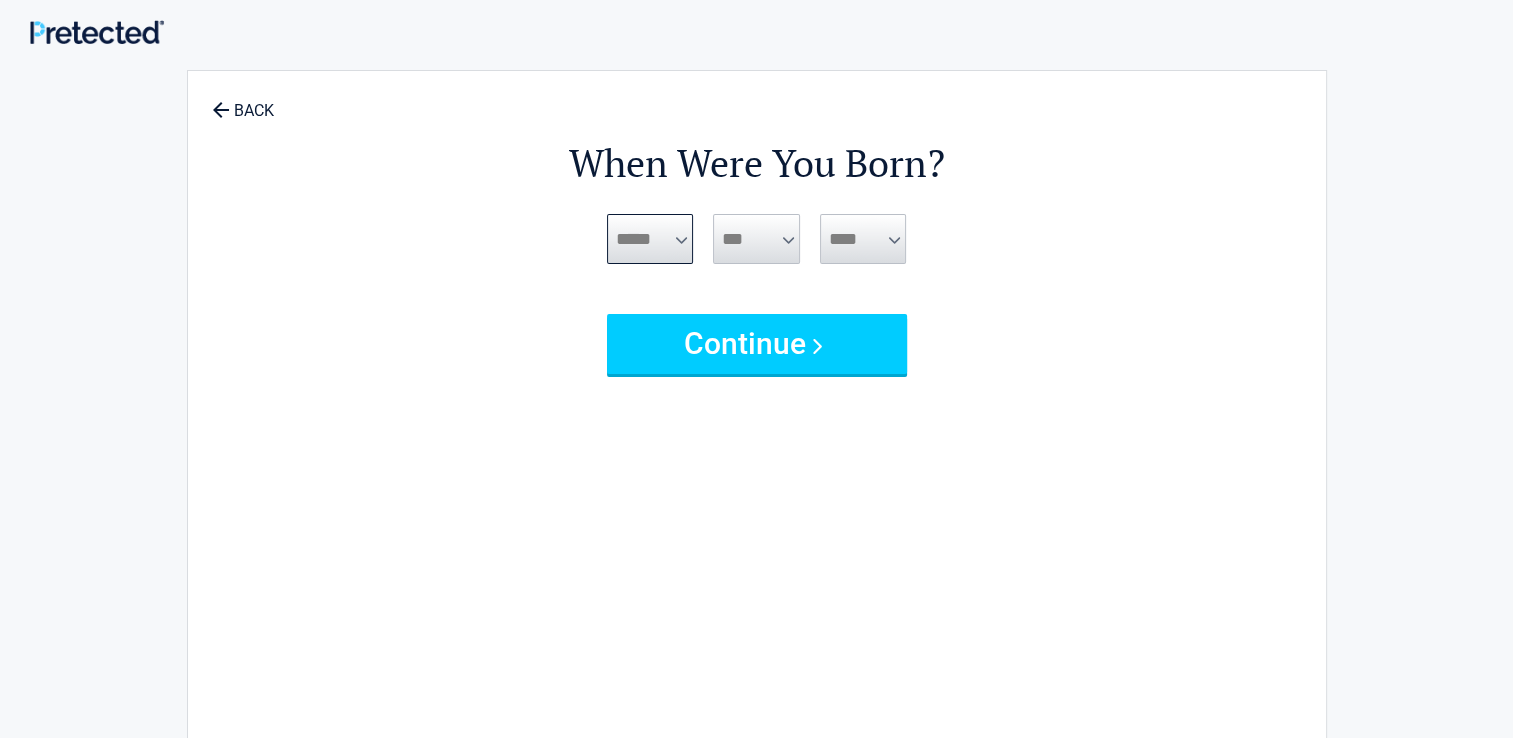 click on "*****
***
***
***
***
***
***
***
***
***
***
***
***" at bounding box center [650, 239] 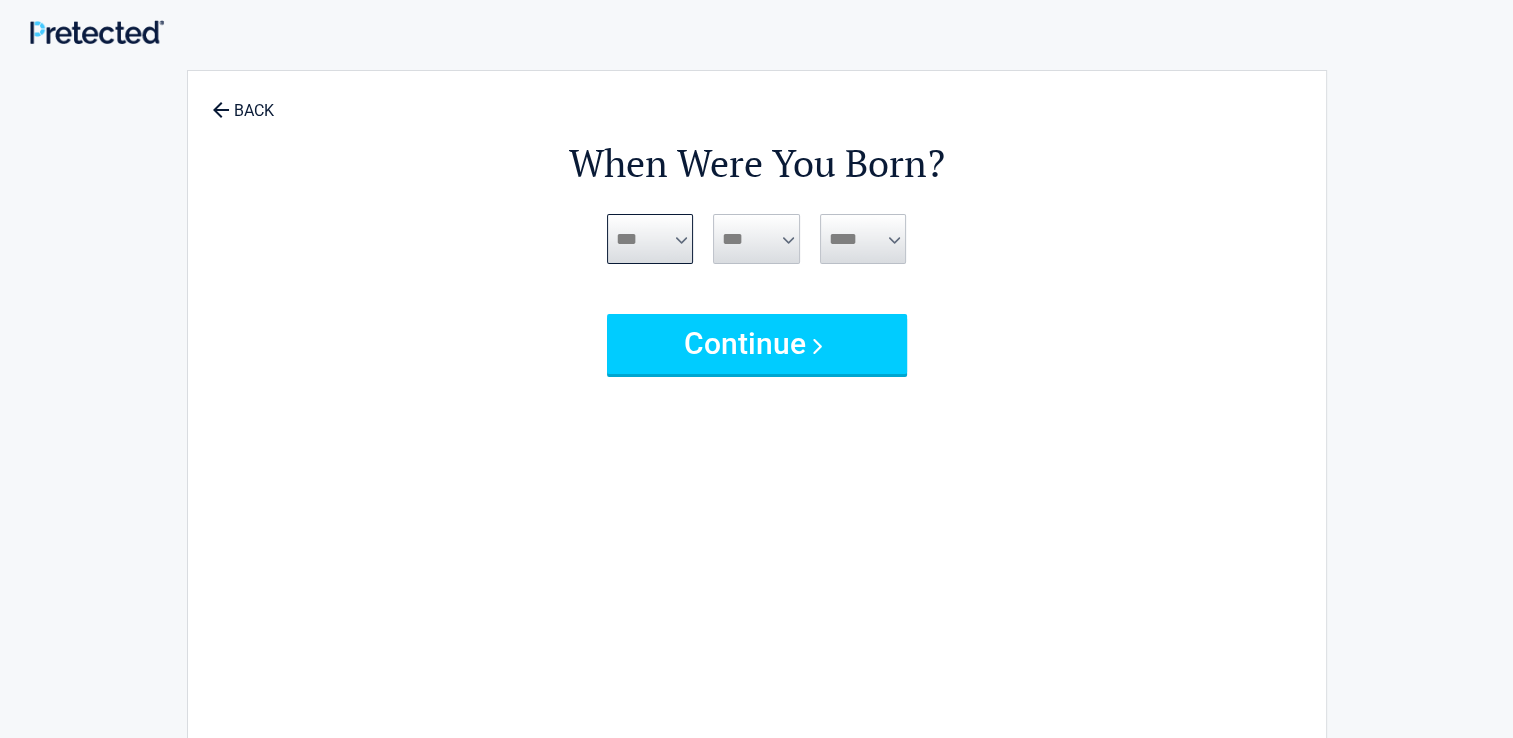 click on "*****
***
***
***
***
***
***
***
***
***
***
***
***" at bounding box center (650, 239) 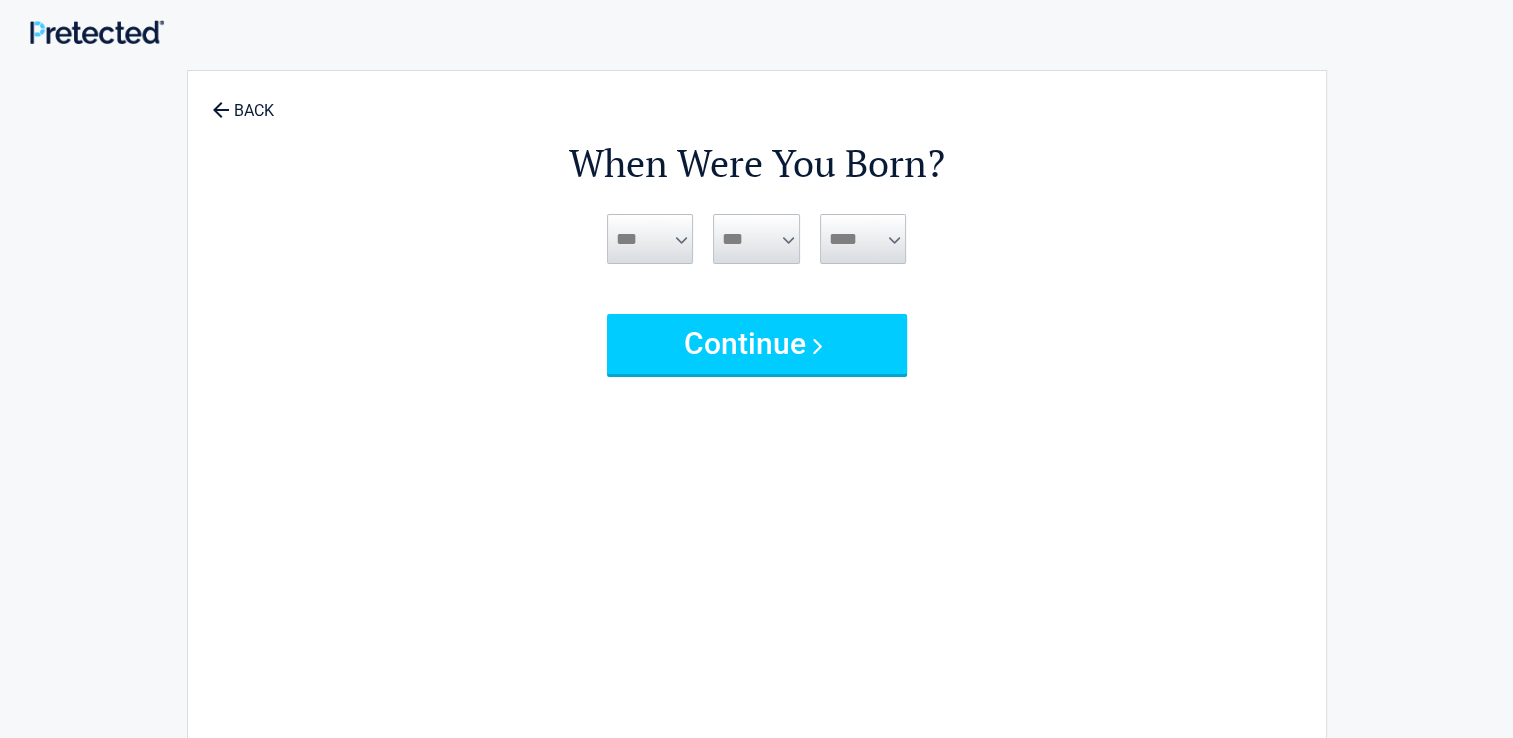 click on "*** * * * * * * * * * ** ** ** ** ** ** ** ** ** ** ** ** ** ** ** ** ** ** ** ** **" at bounding box center [756, 239] 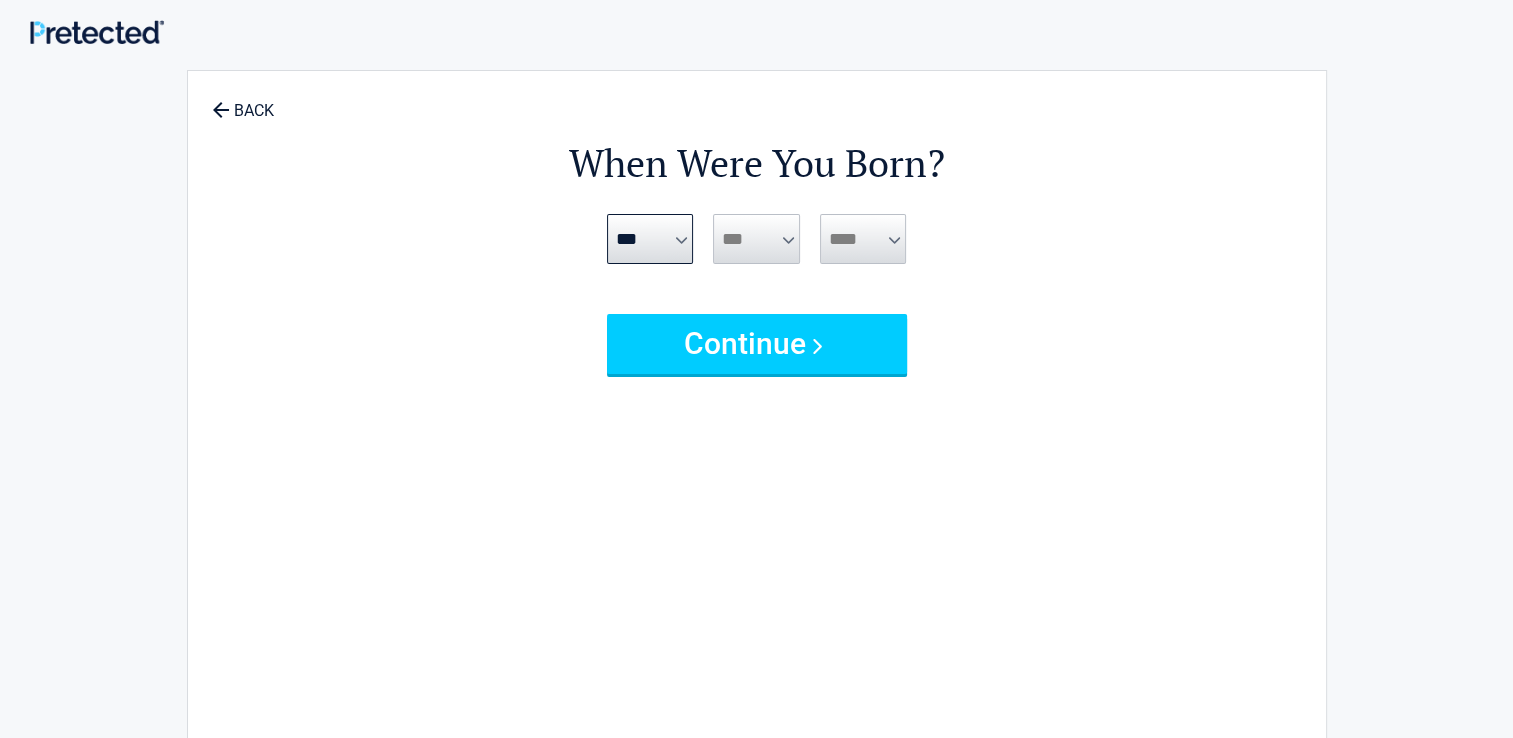 click on "*** * * * * * * * * * ** ** ** ** ** ** ** ** ** ** ** ** ** ** ** ** ** ** ** ** **" at bounding box center (756, 239) 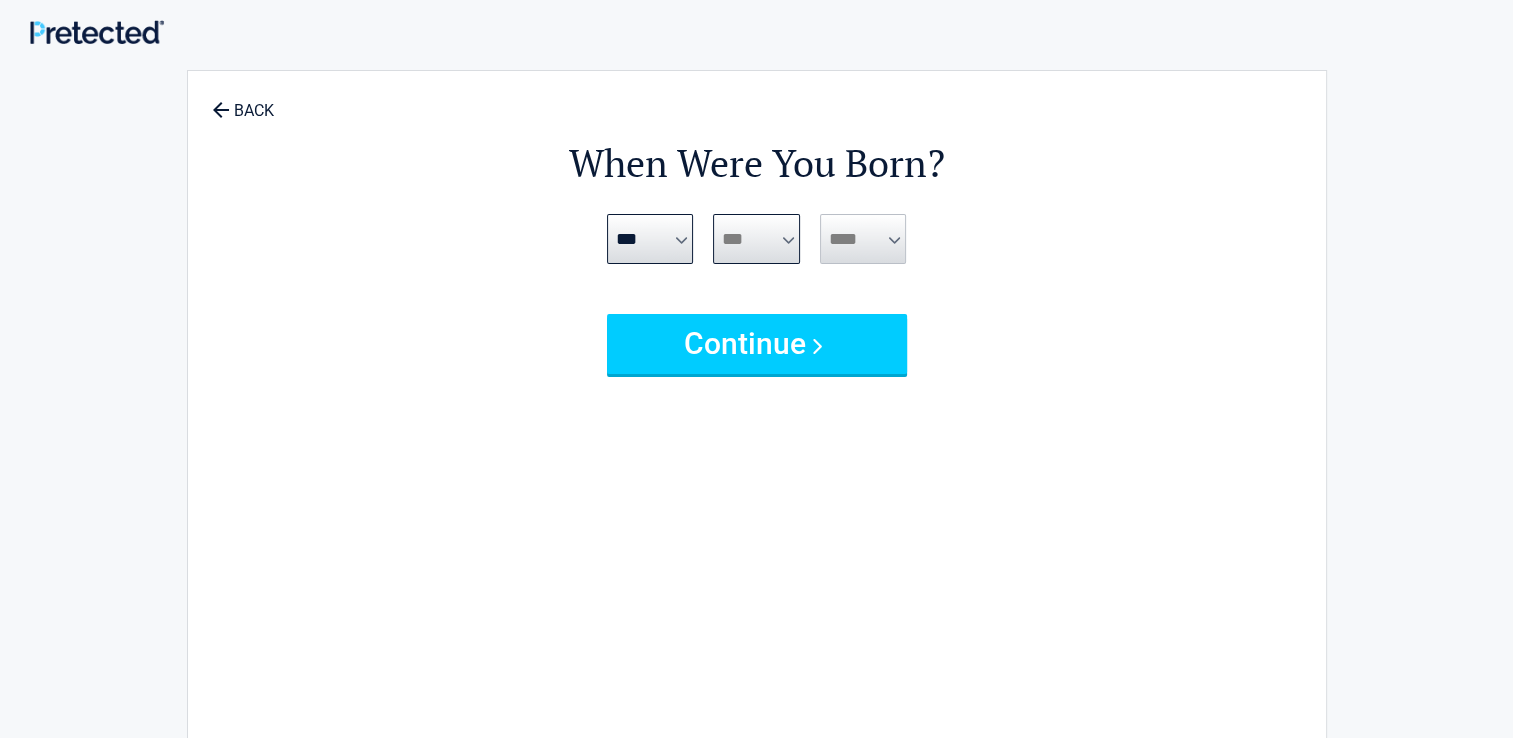 click on "*** * * * * * * * * * ** ** ** ** ** ** ** ** ** ** ** ** ** ** ** ** ** ** ** ** **" at bounding box center [756, 239] 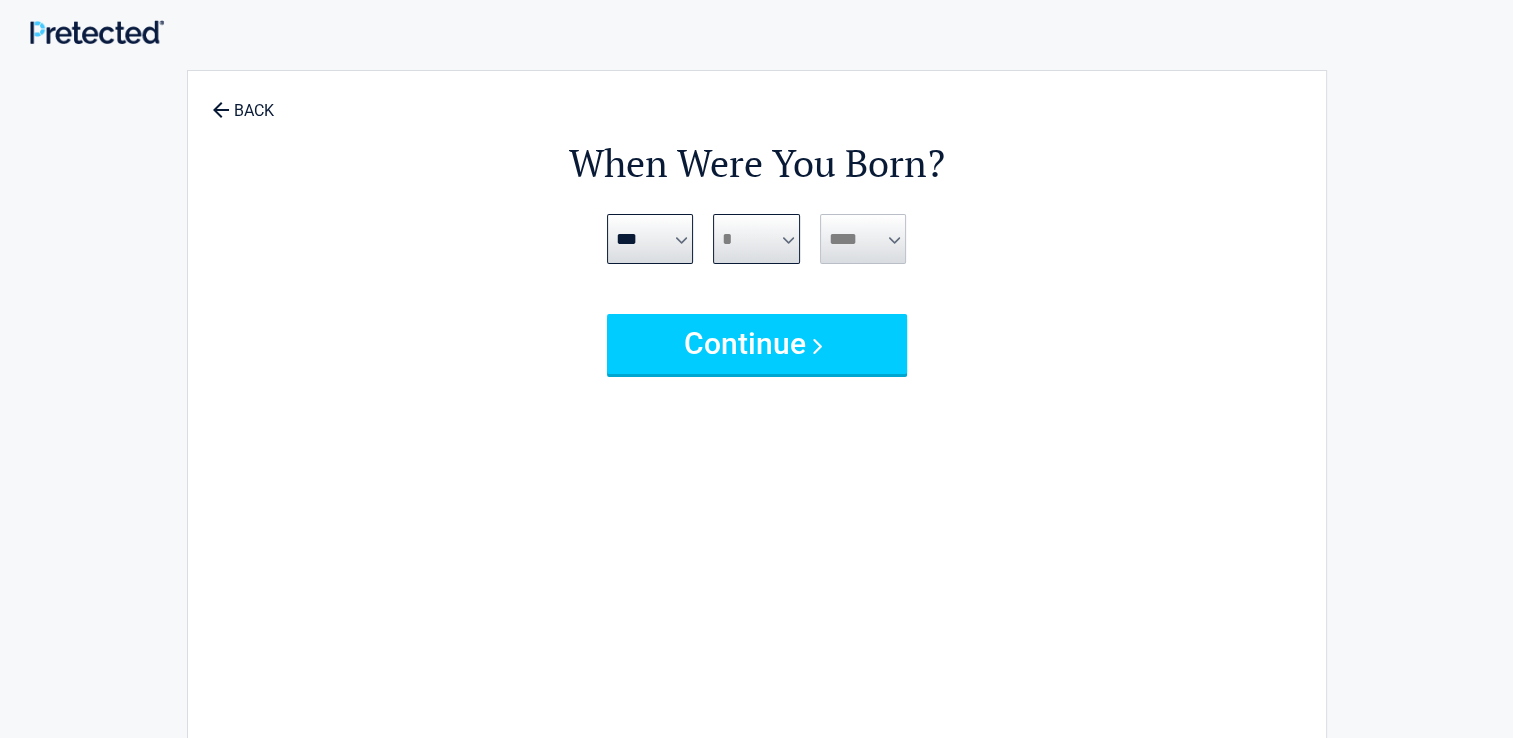click on "*** * * * * * * * * * ** ** ** ** ** ** ** ** ** ** ** ** ** ** ** ** ** ** ** ** **" at bounding box center (756, 239) 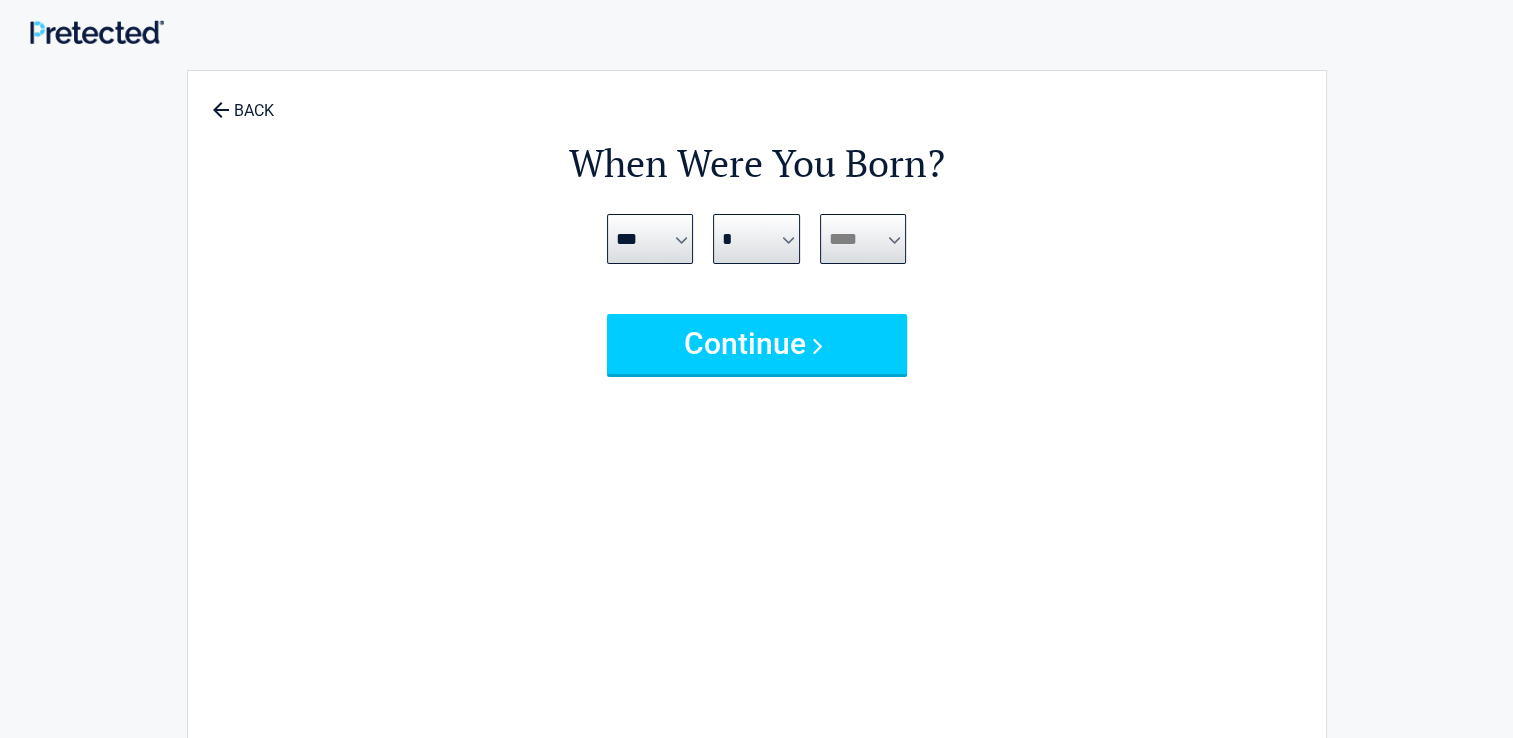 click on "****
****
****
****
****
****
****
****
****
****
****
****
****
****
****
****
****
****
****
****
****
****
****
****
****
****
****
****
****
****
****
****
****
****
****
****
****
****
****
****
****
****
****
****
****
****
****
****
****
****
****
****
****
****
****
****
****
****
****
****
****
****
****
****" at bounding box center [863, 239] 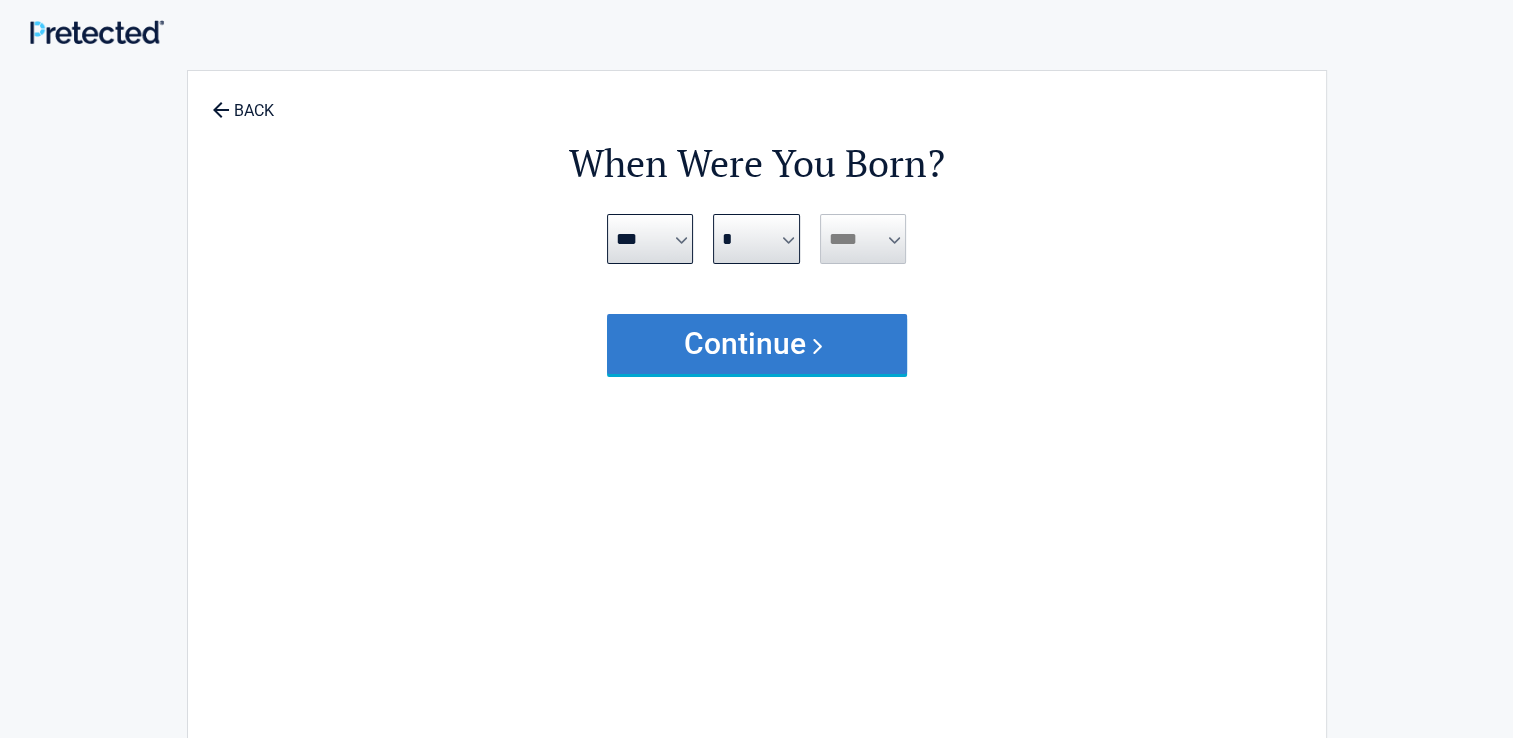 click on "Continue" at bounding box center (757, 344) 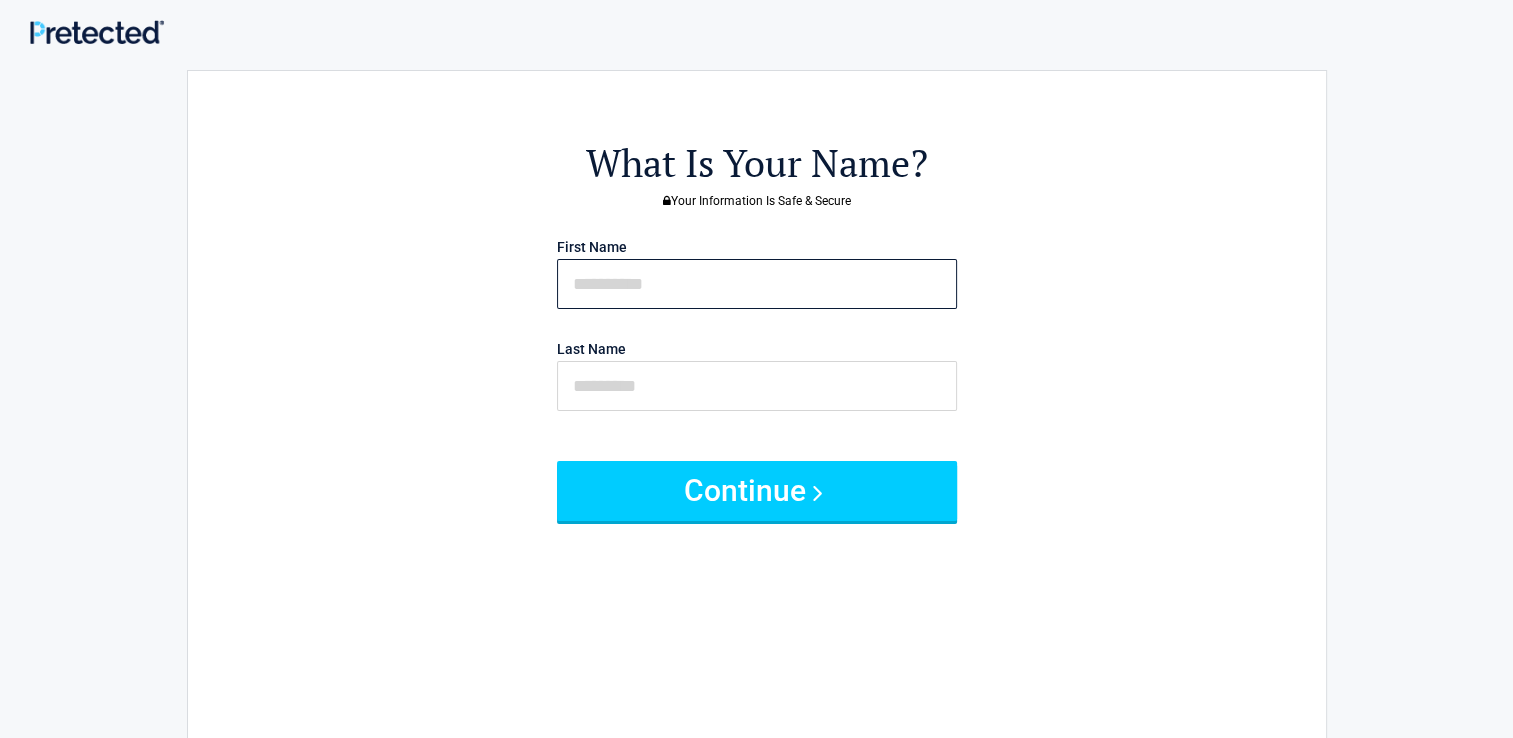 click at bounding box center [757, 284] 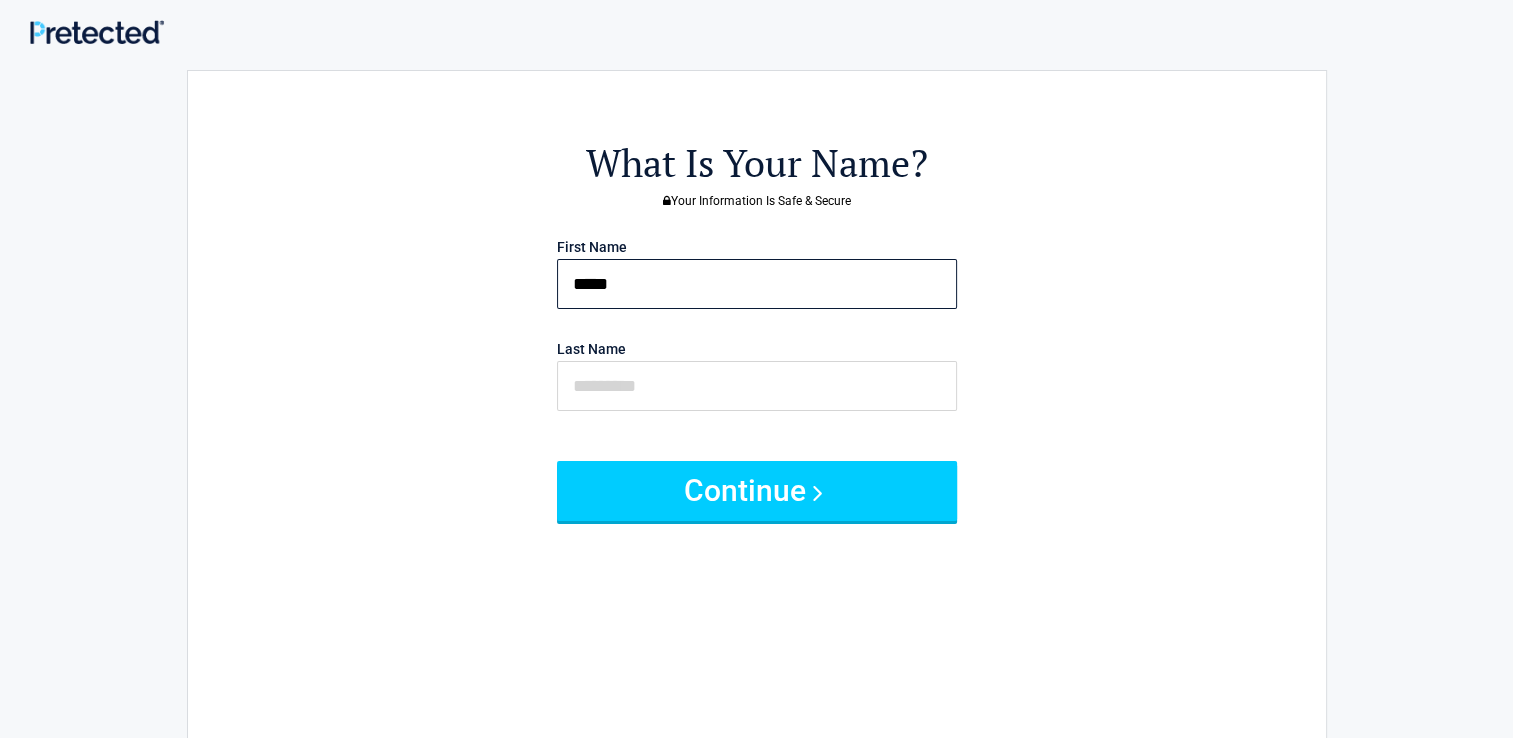 type on "*****" 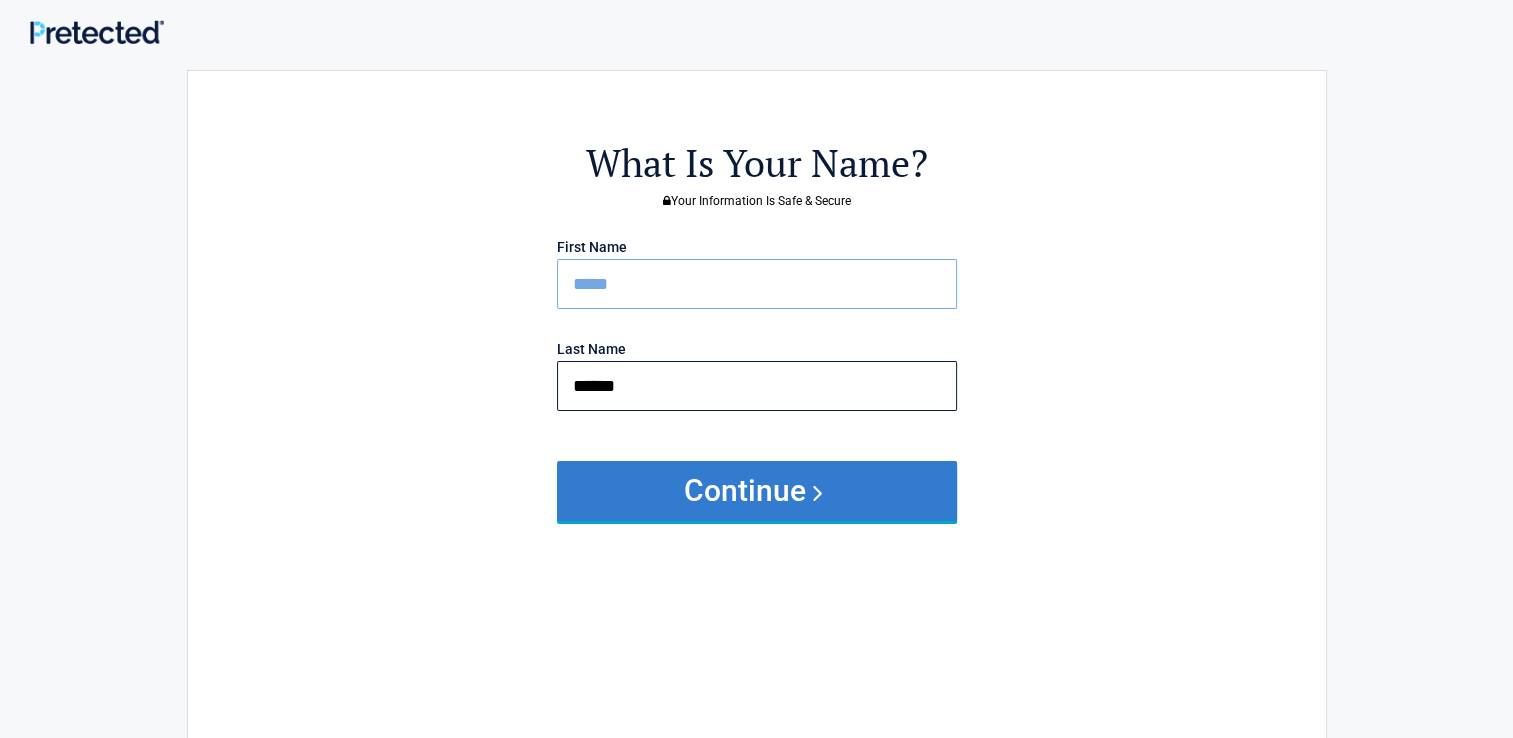 type on "******" 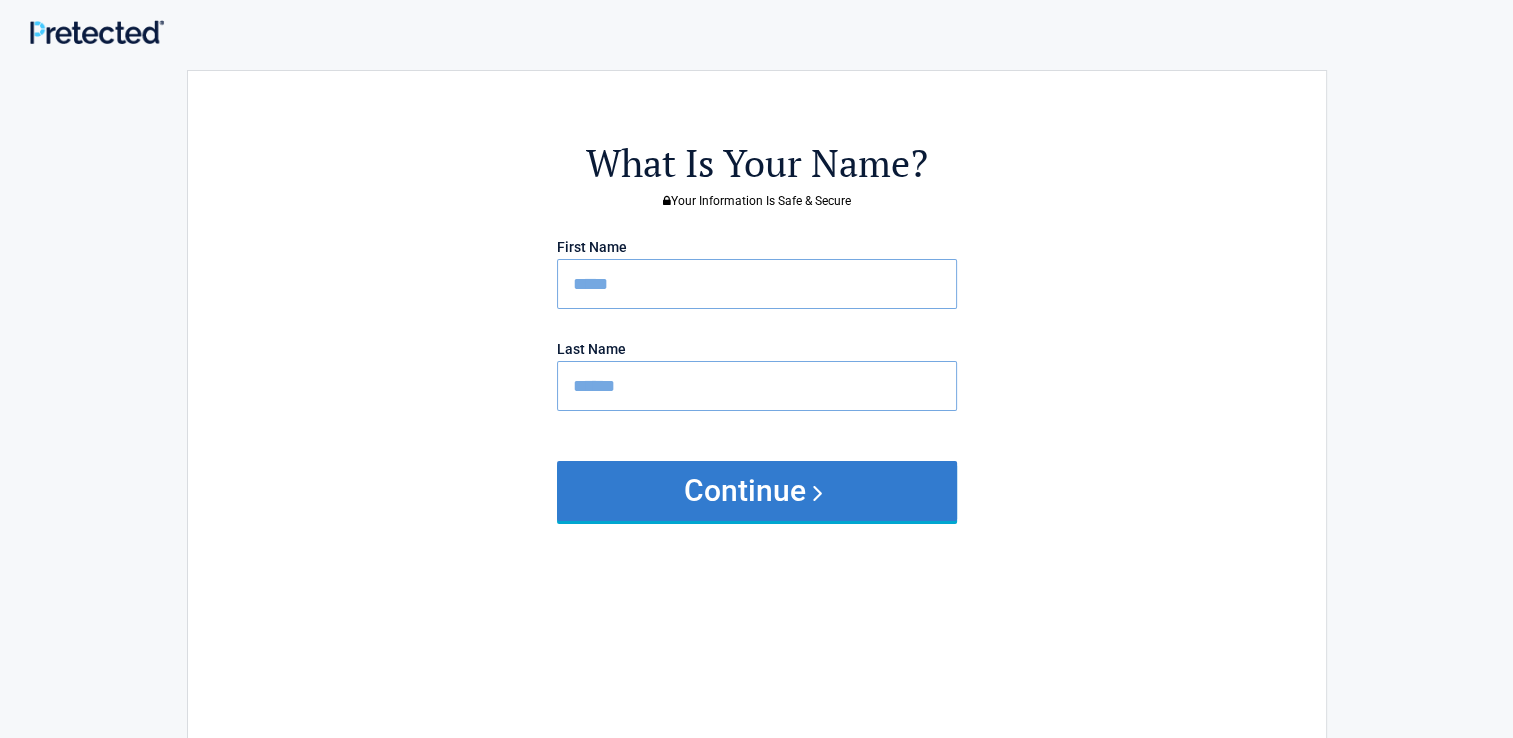 click on "Continue" at bounding box center (757, 491) 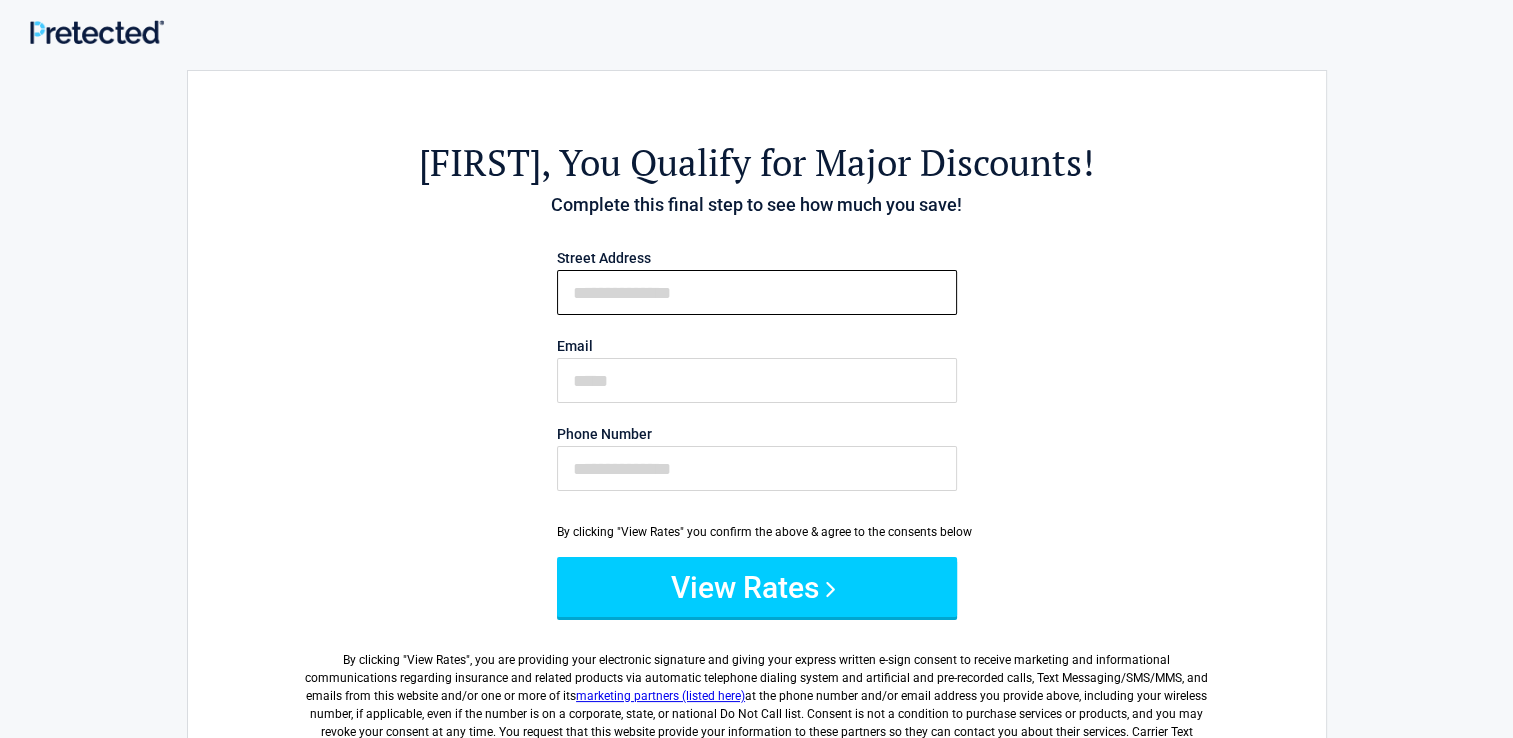 click on "First Name" at bounding box center (757, 292) 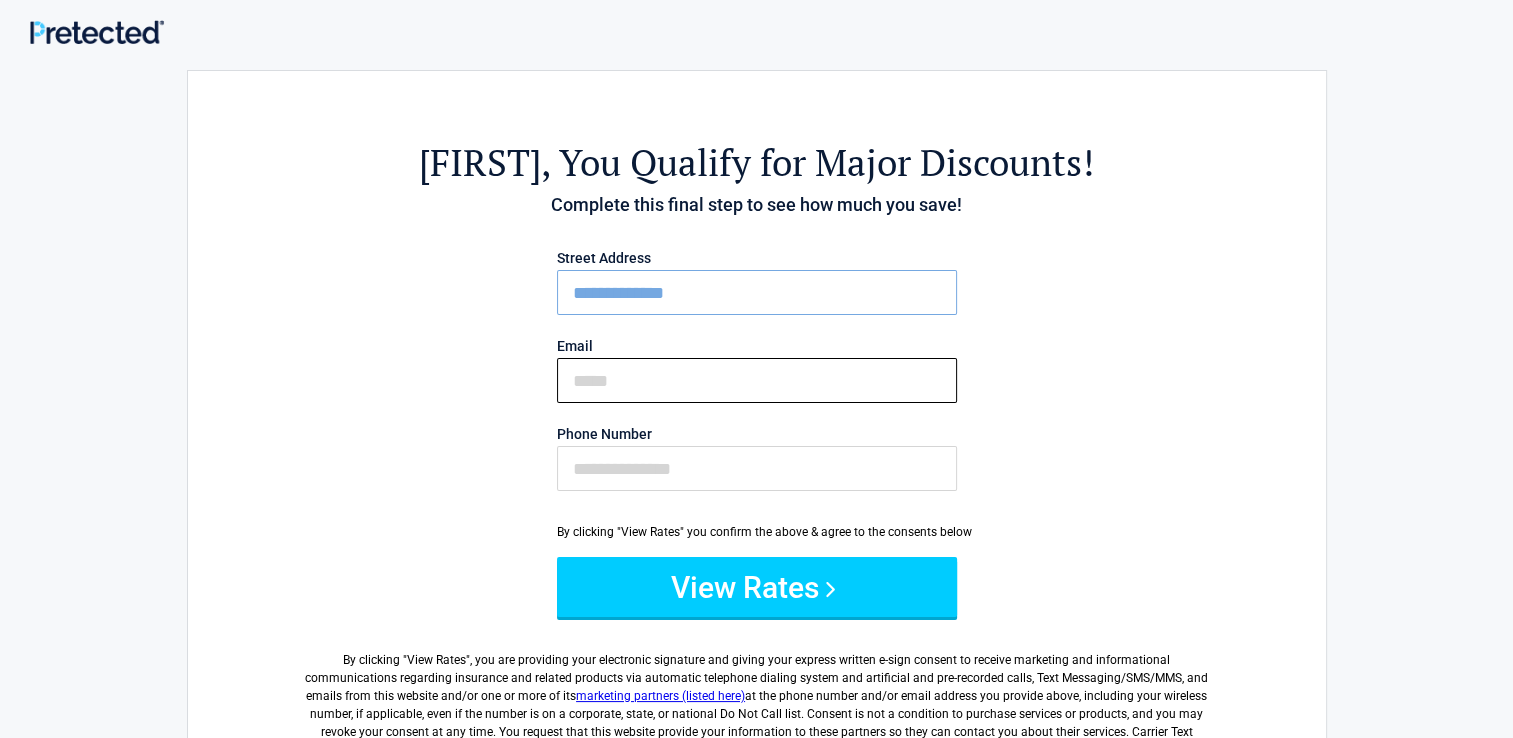 click on "Email" at bounding box center [757, 380] 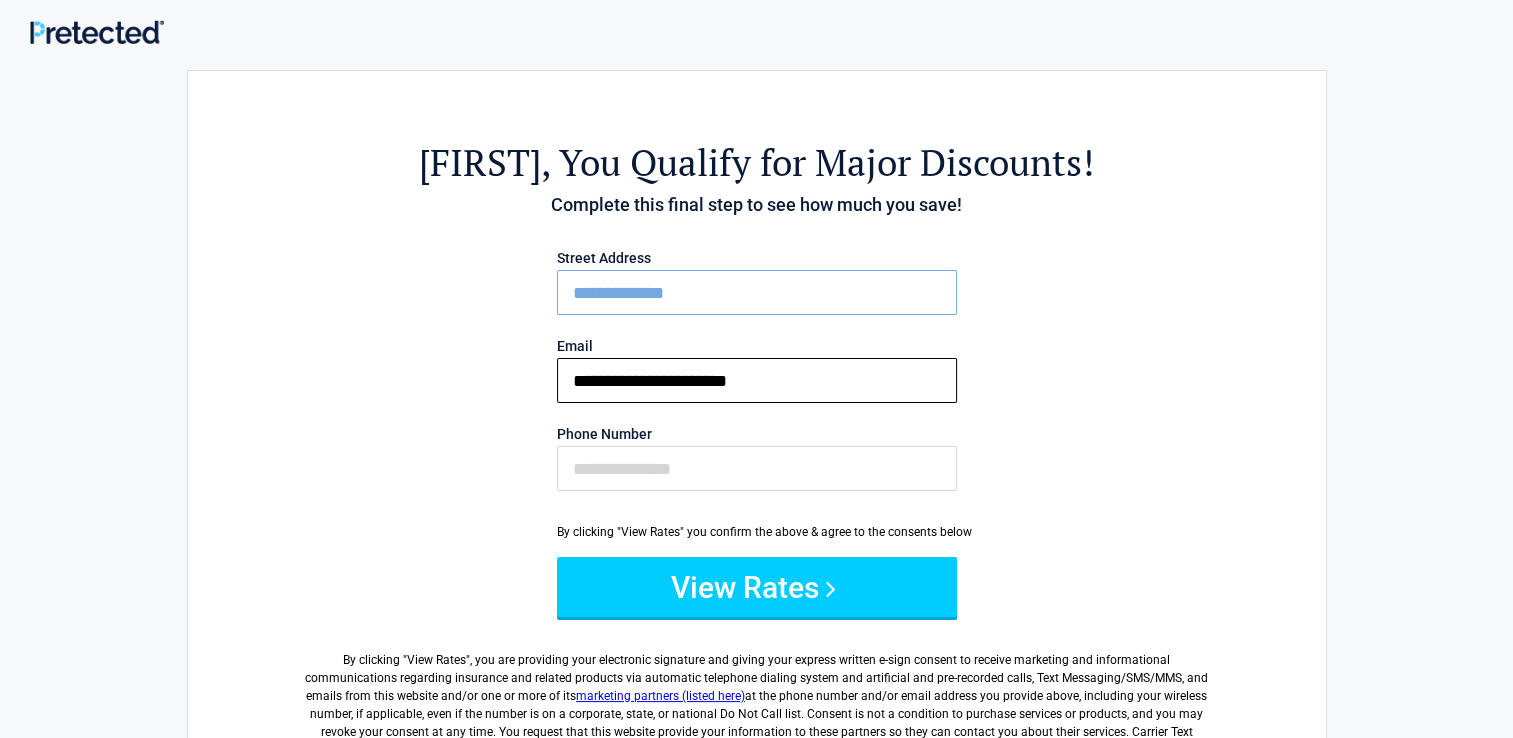 type on "**********" 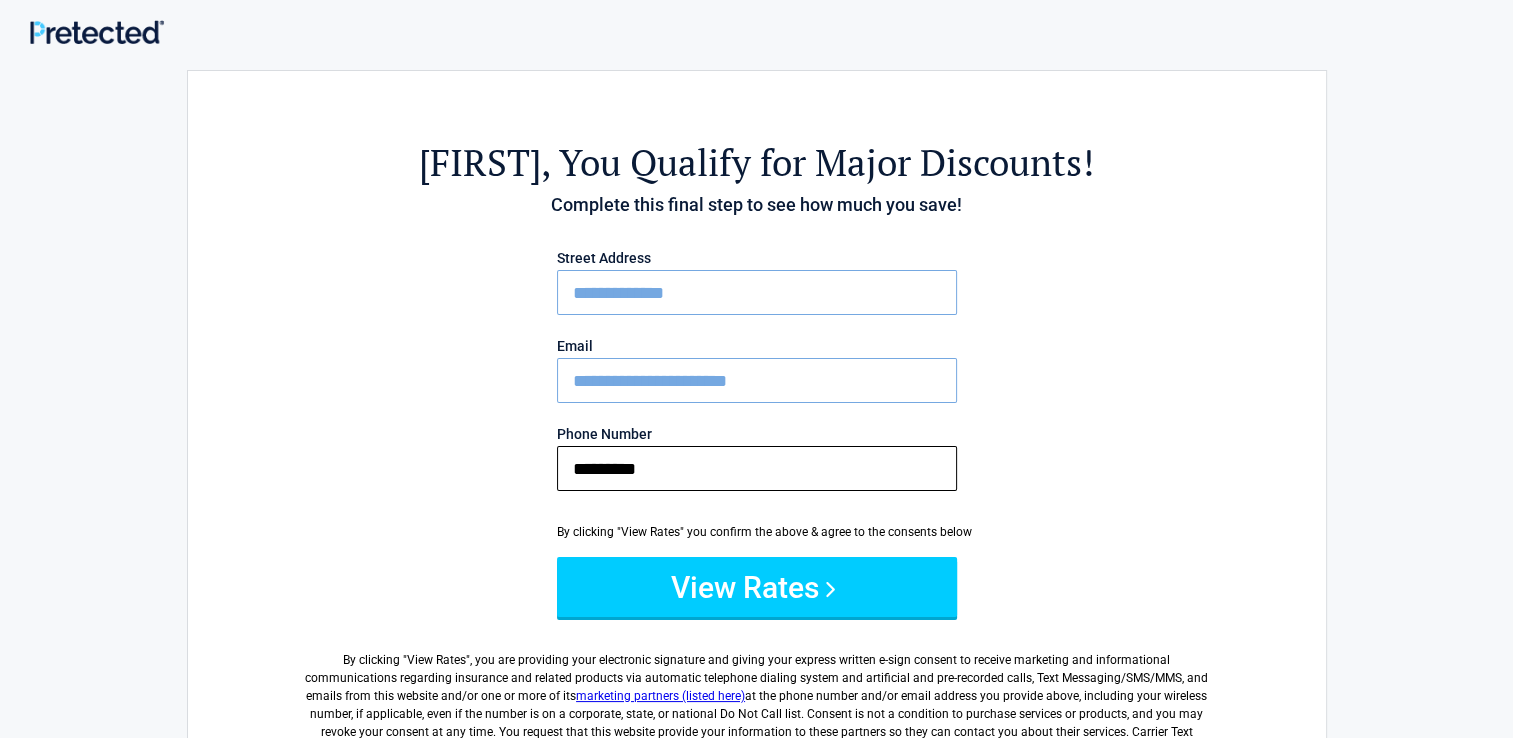 type on "**********" 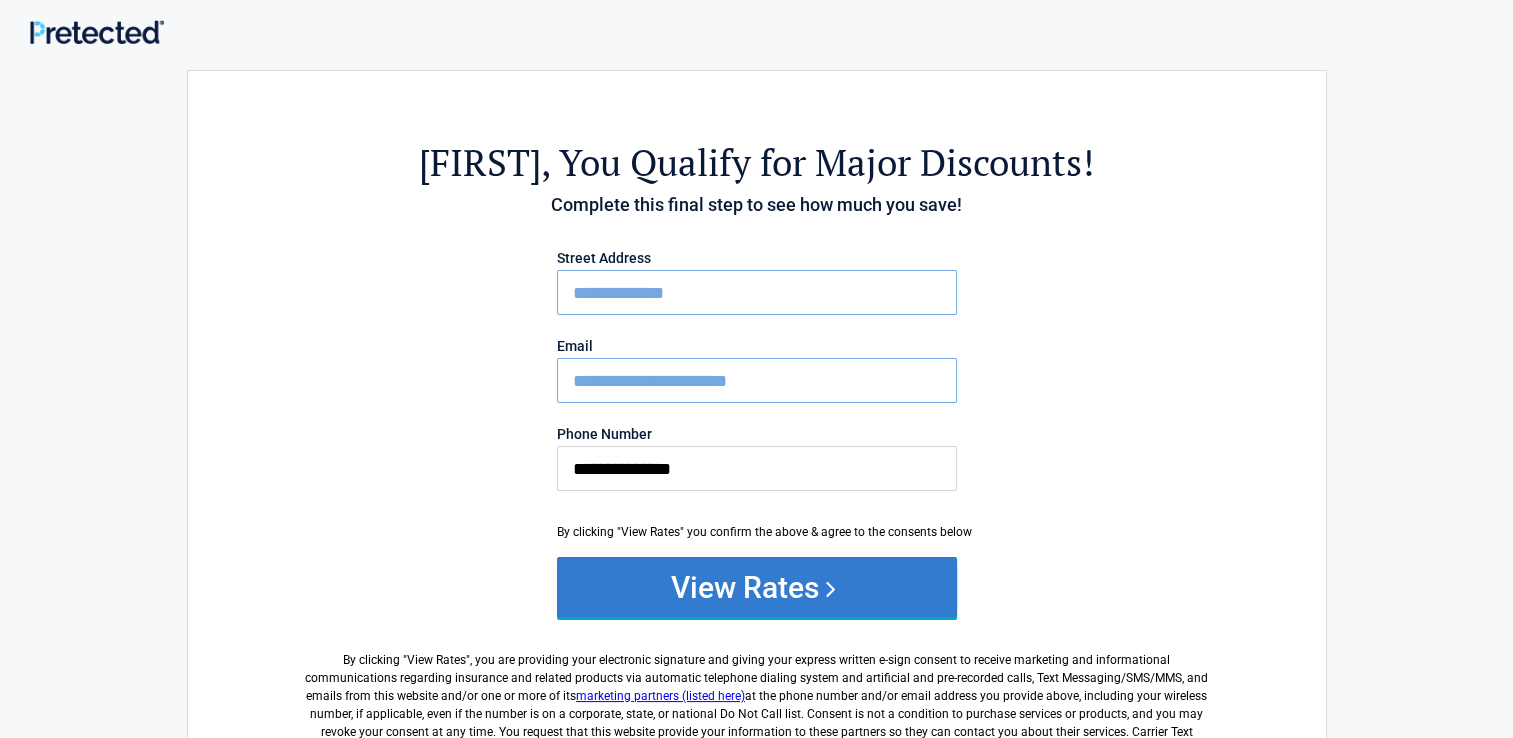 click on "View Rates" at bounding box center (757, 587) 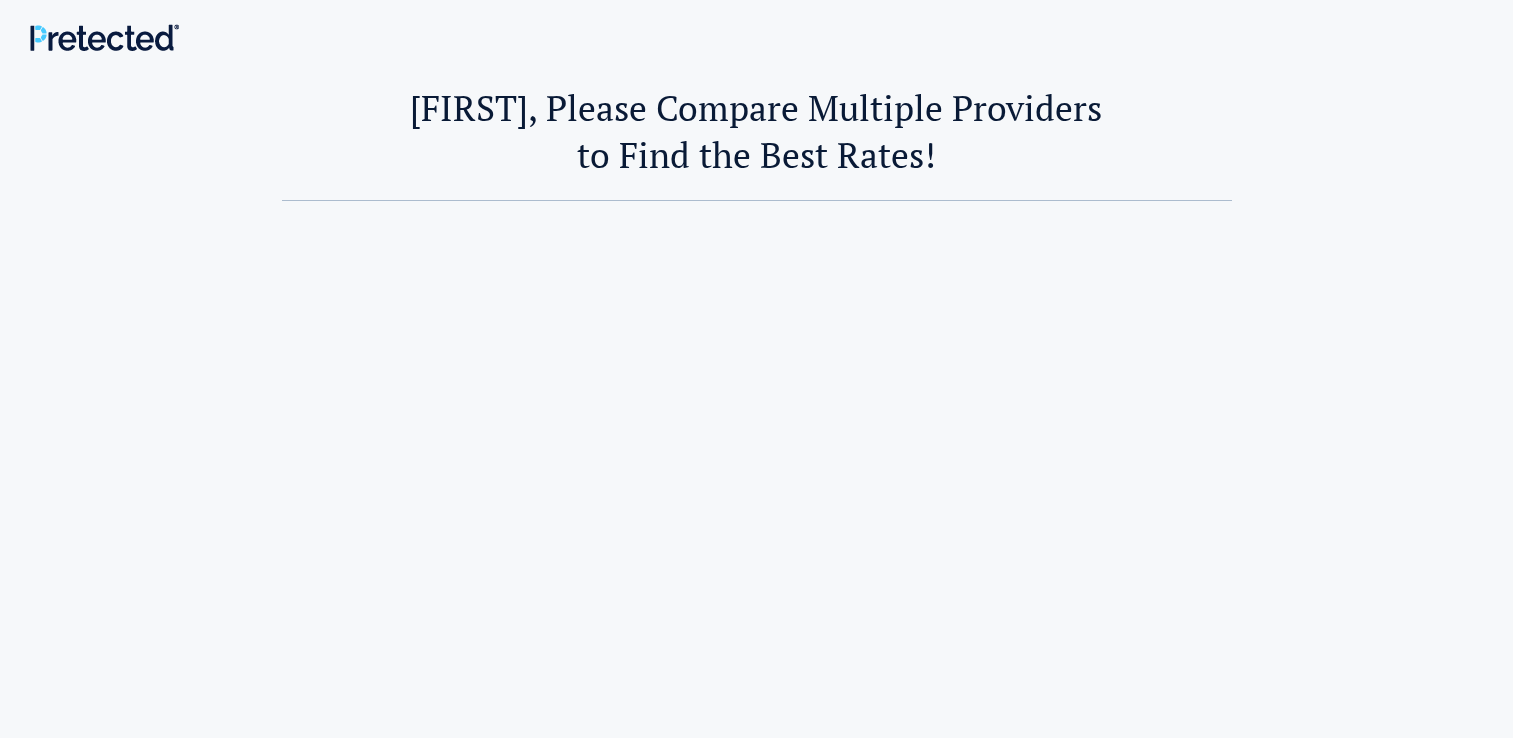 scroll, scrollTop: 0, scrollLeft: 0, axis: both 